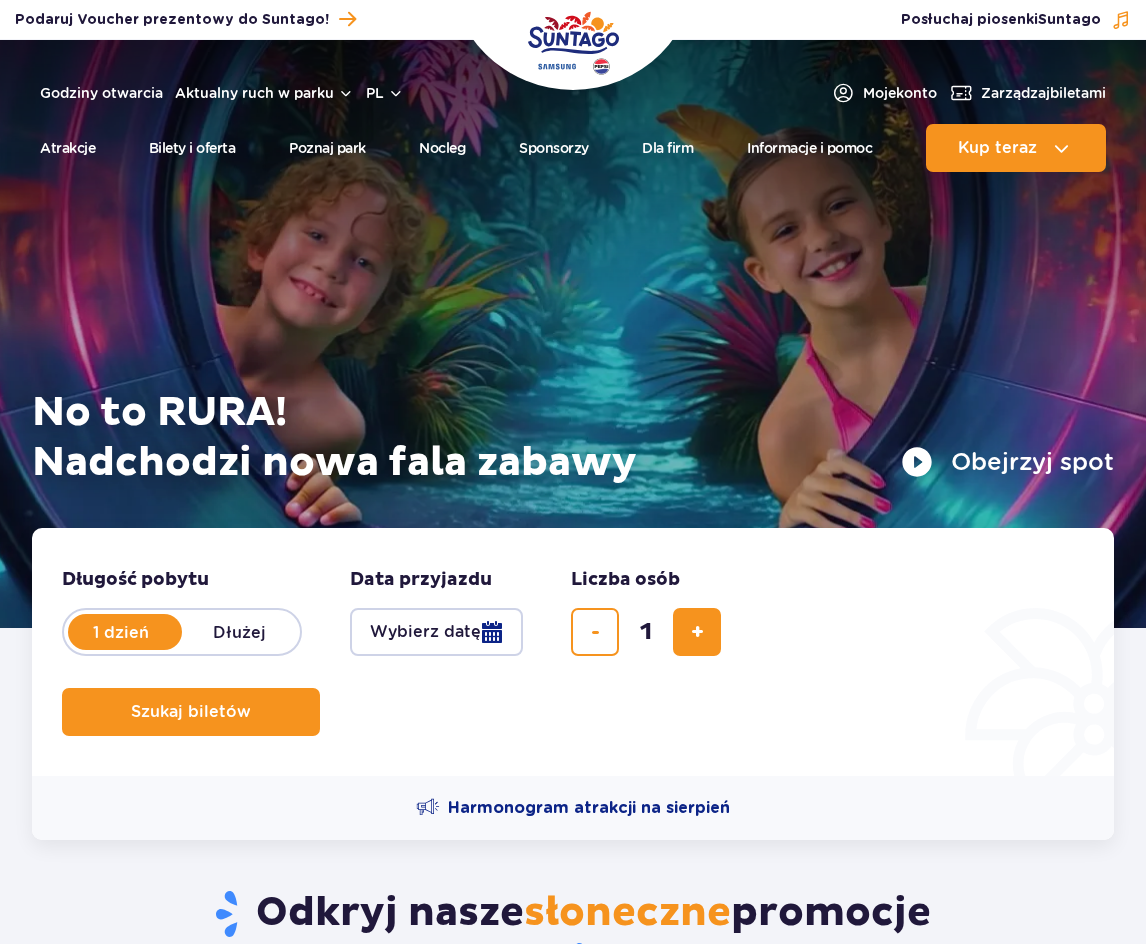 scroll, scrollTop: 0, scrollLeft: 0, axis: both 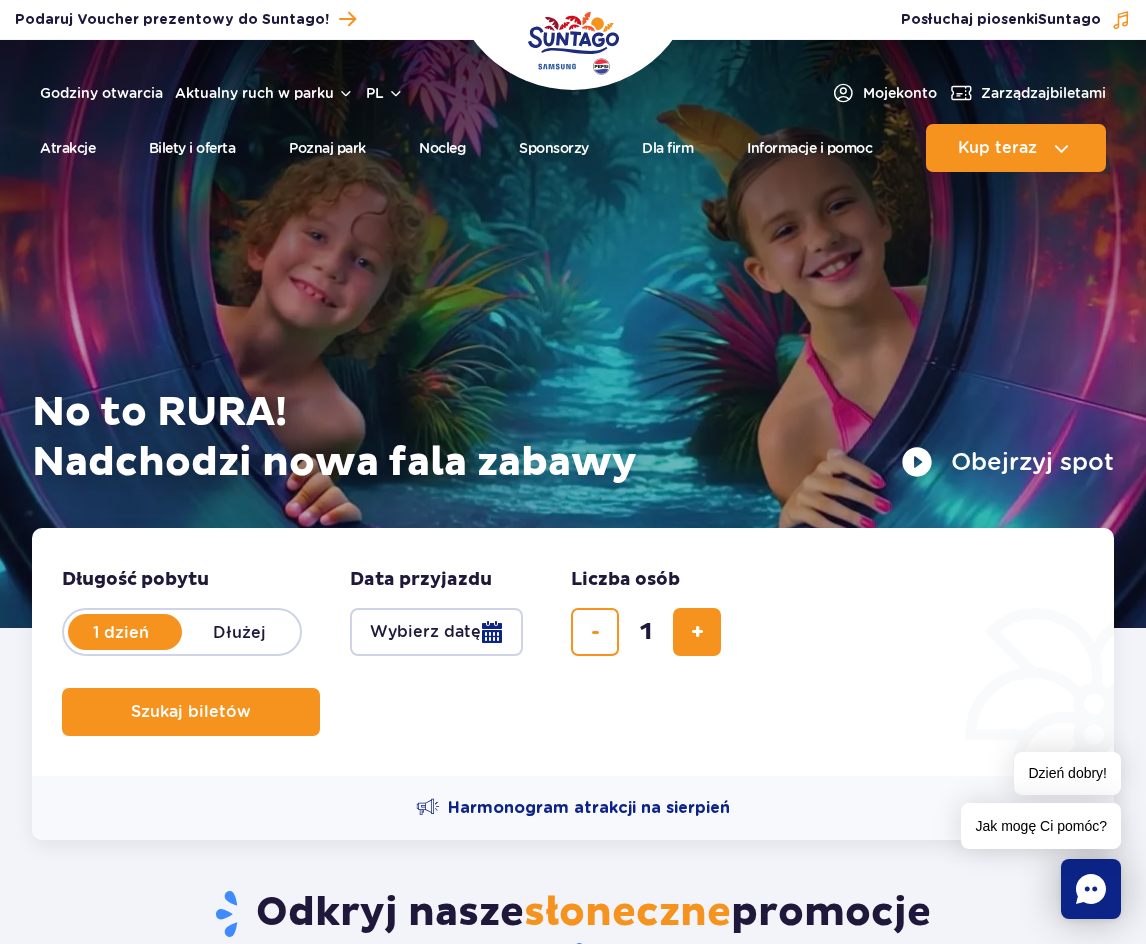 click on "Wybierz datę" at bounding box center (436, 632) 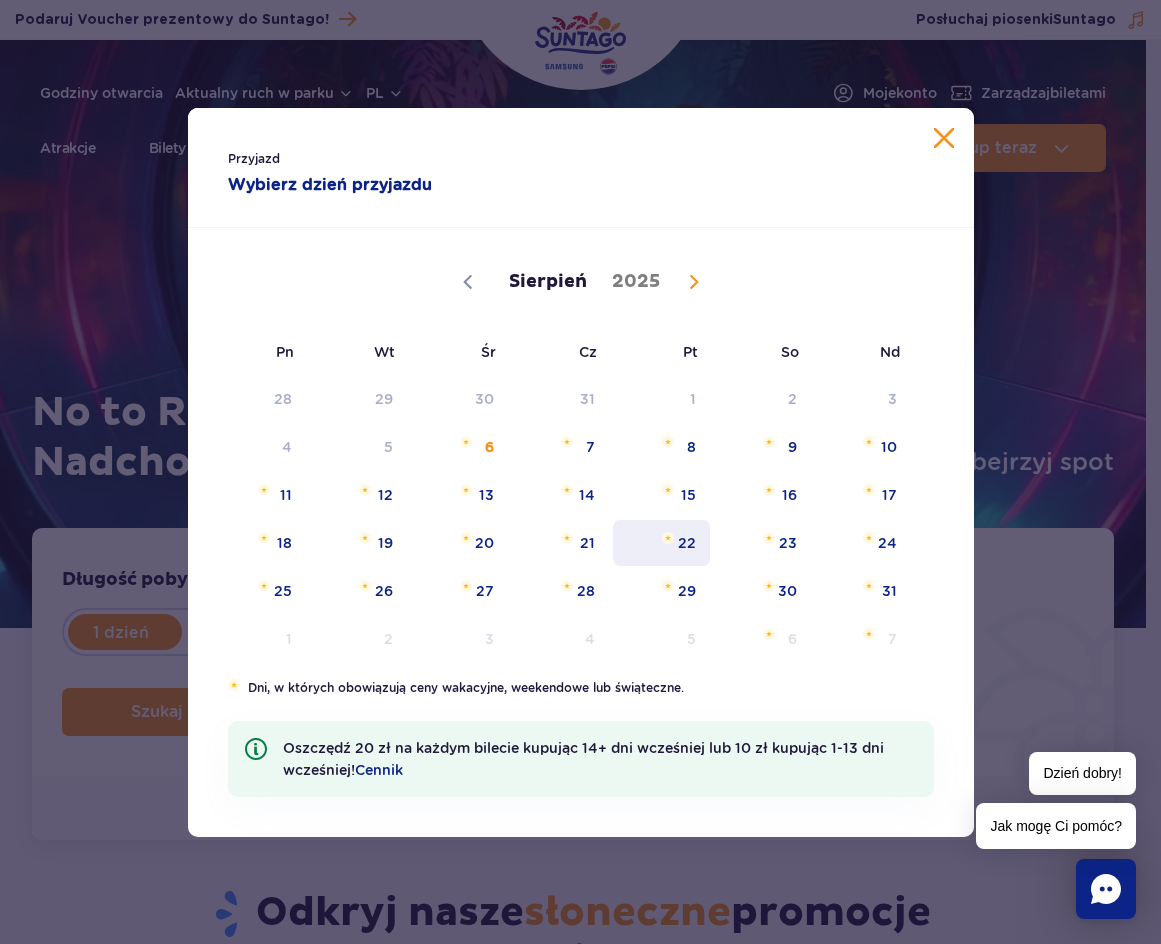 click on "22" at bounding box center (661, 543) 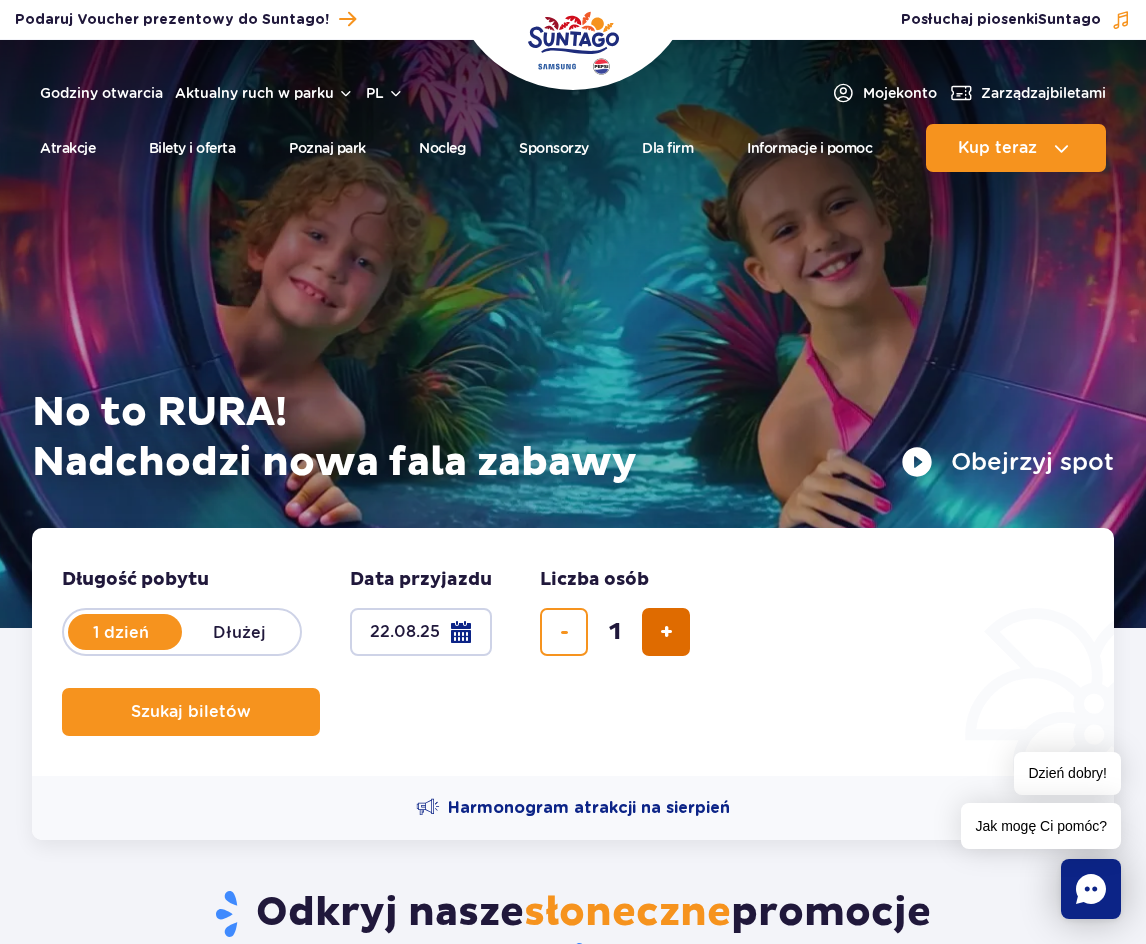 click at bounding box center (666, 632) 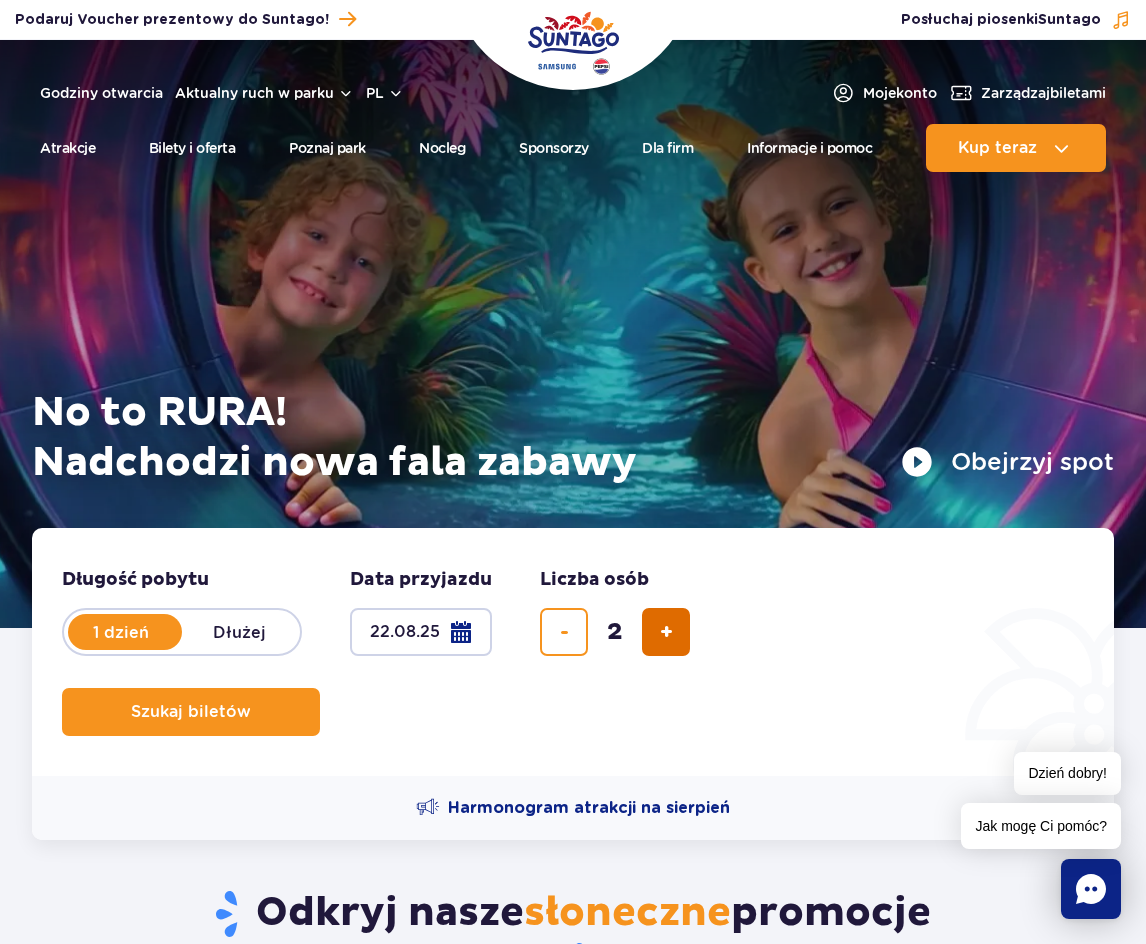 click at bounding box center [666, 632] 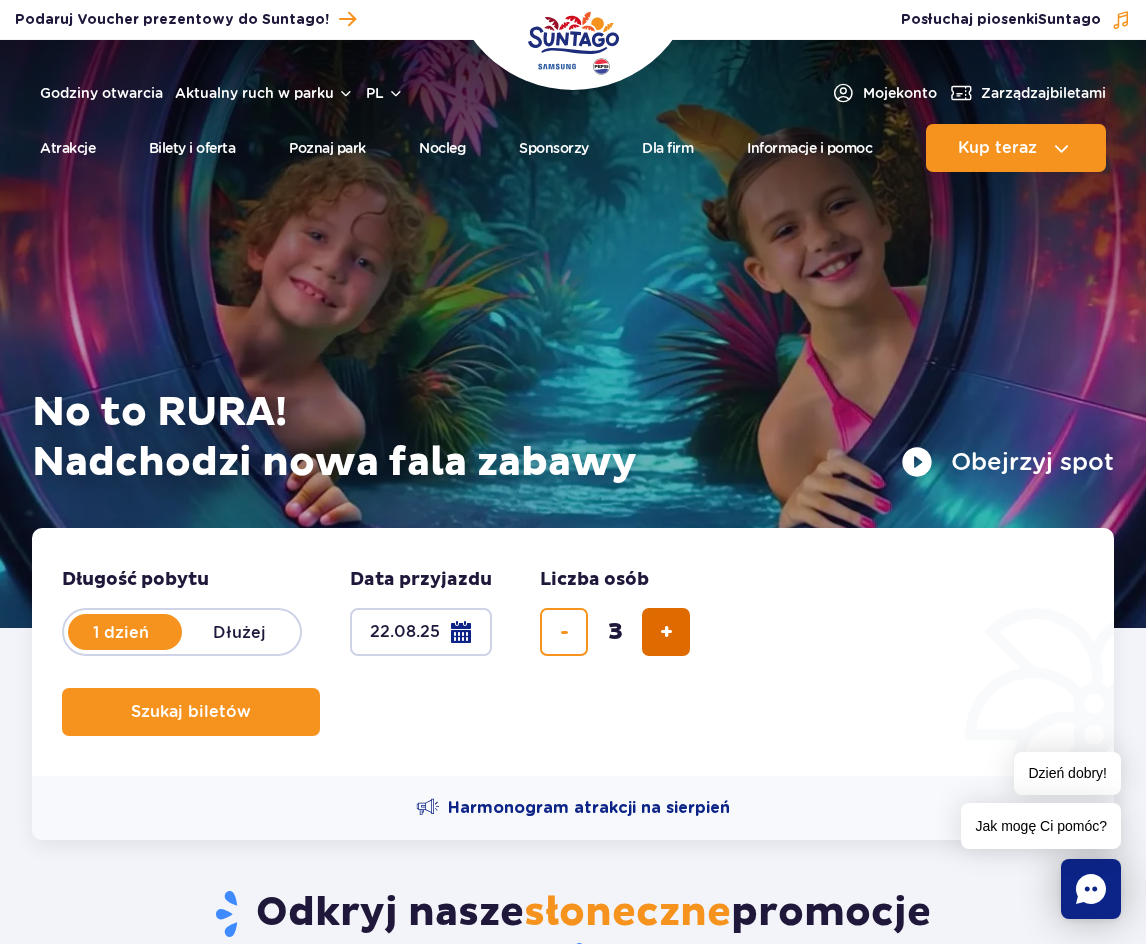 click at bounding box center [666, 632] 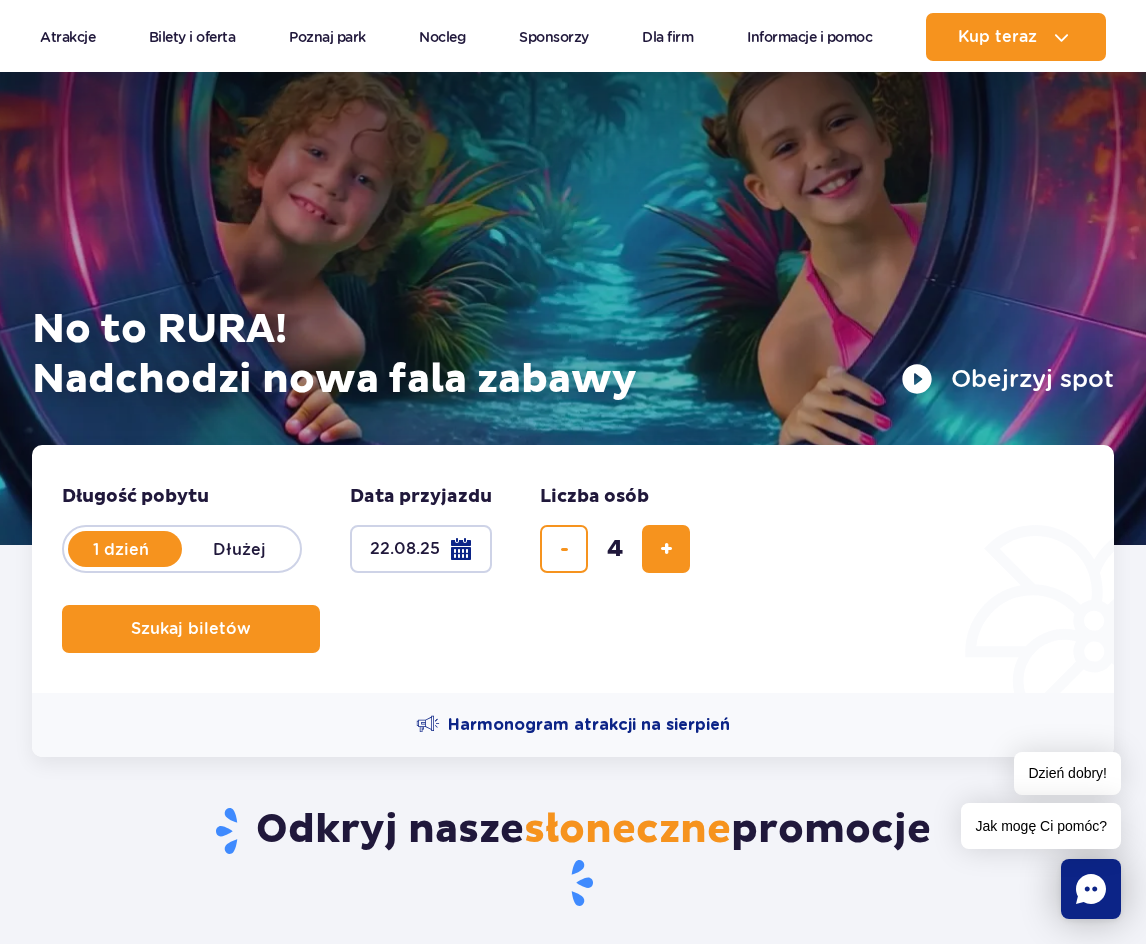 scroll, scrollTop: 200, scrollLeft: 0, axis: vertical 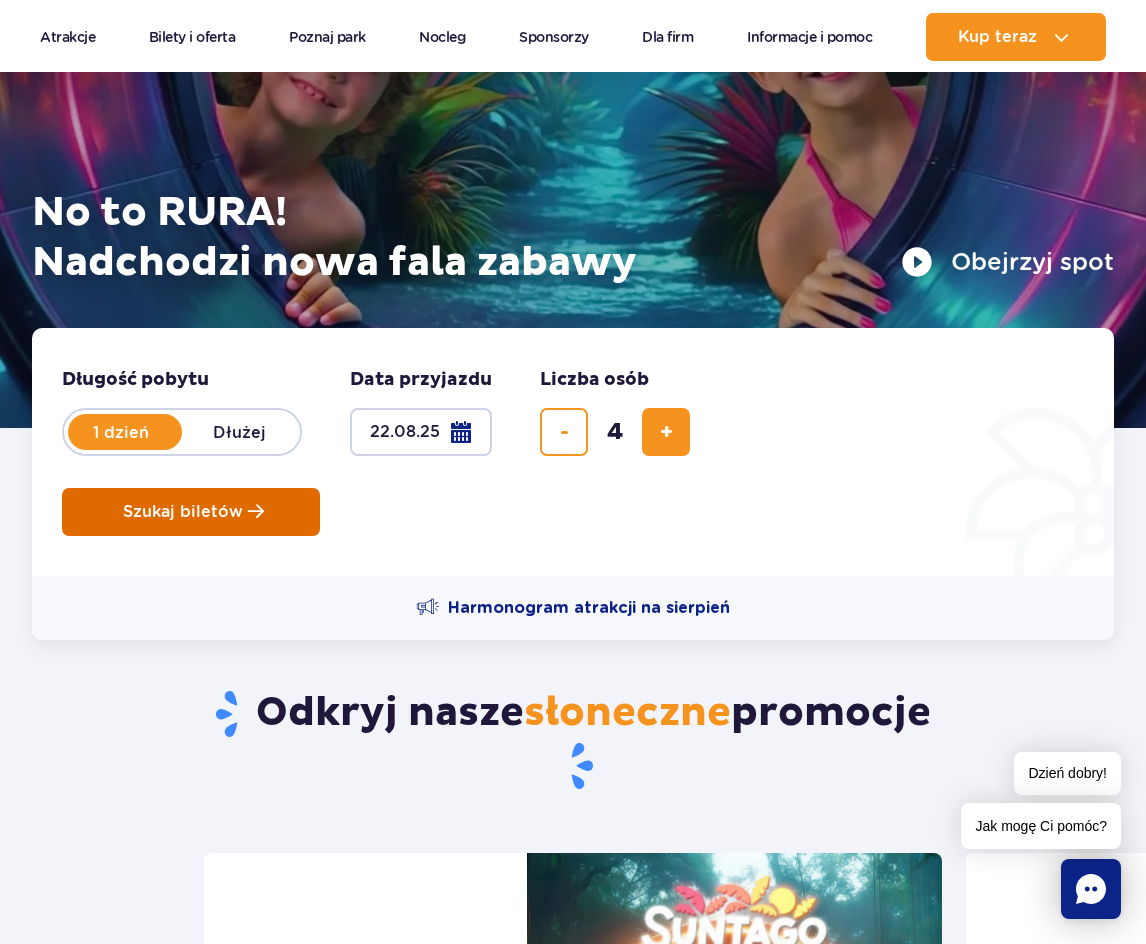 click on "Szukaj biletów" at bounding box center [191, 512] 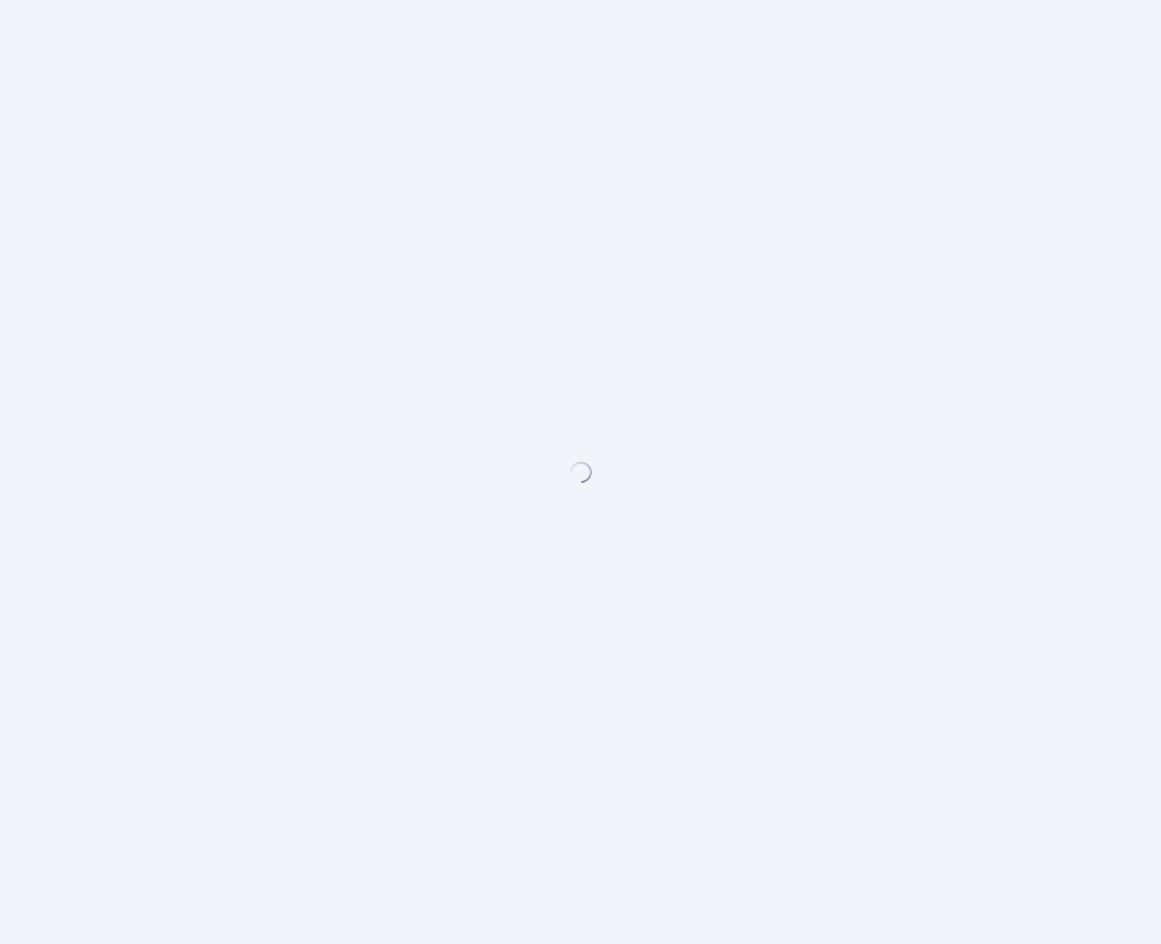 scroll, scrollTop: 0, scrollLeft: 0, axis: both 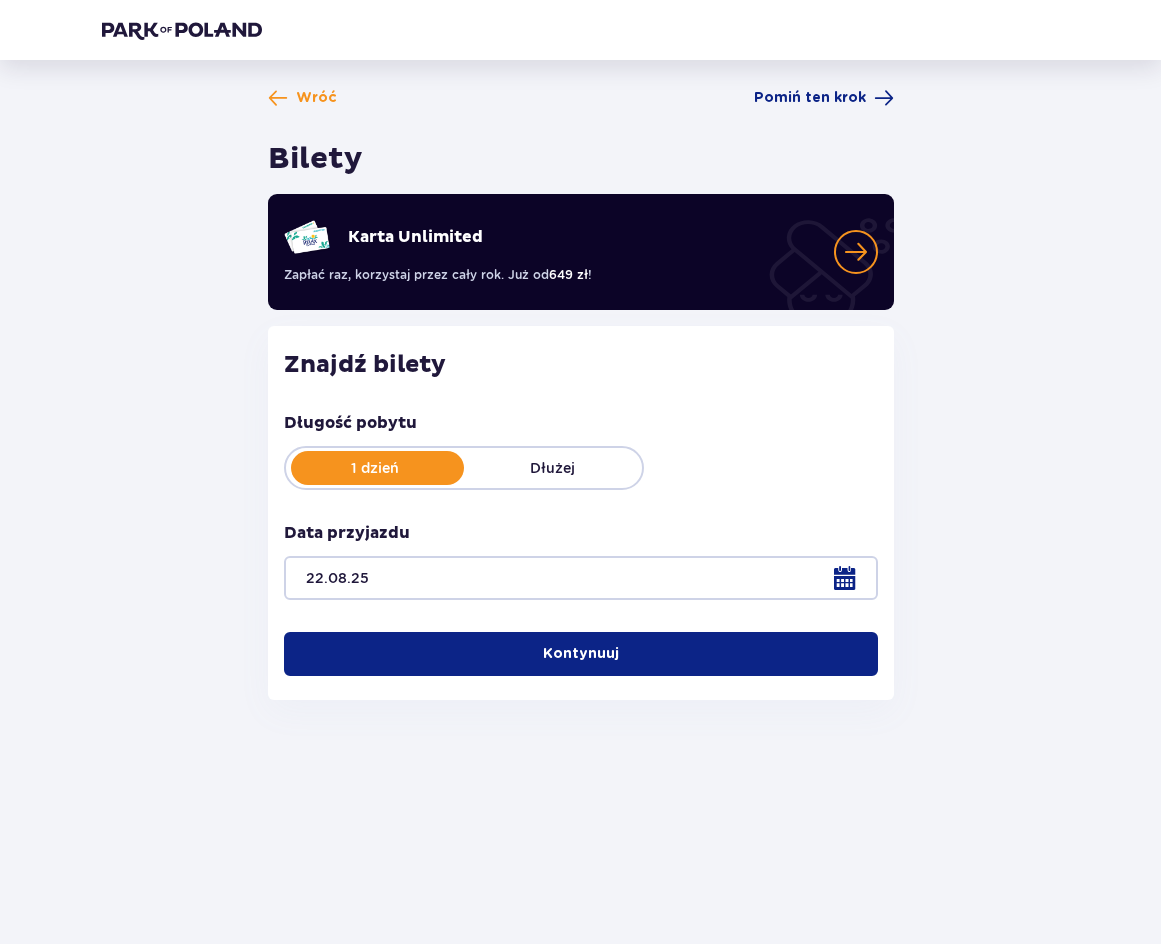 click at bounding box center (581, 578) 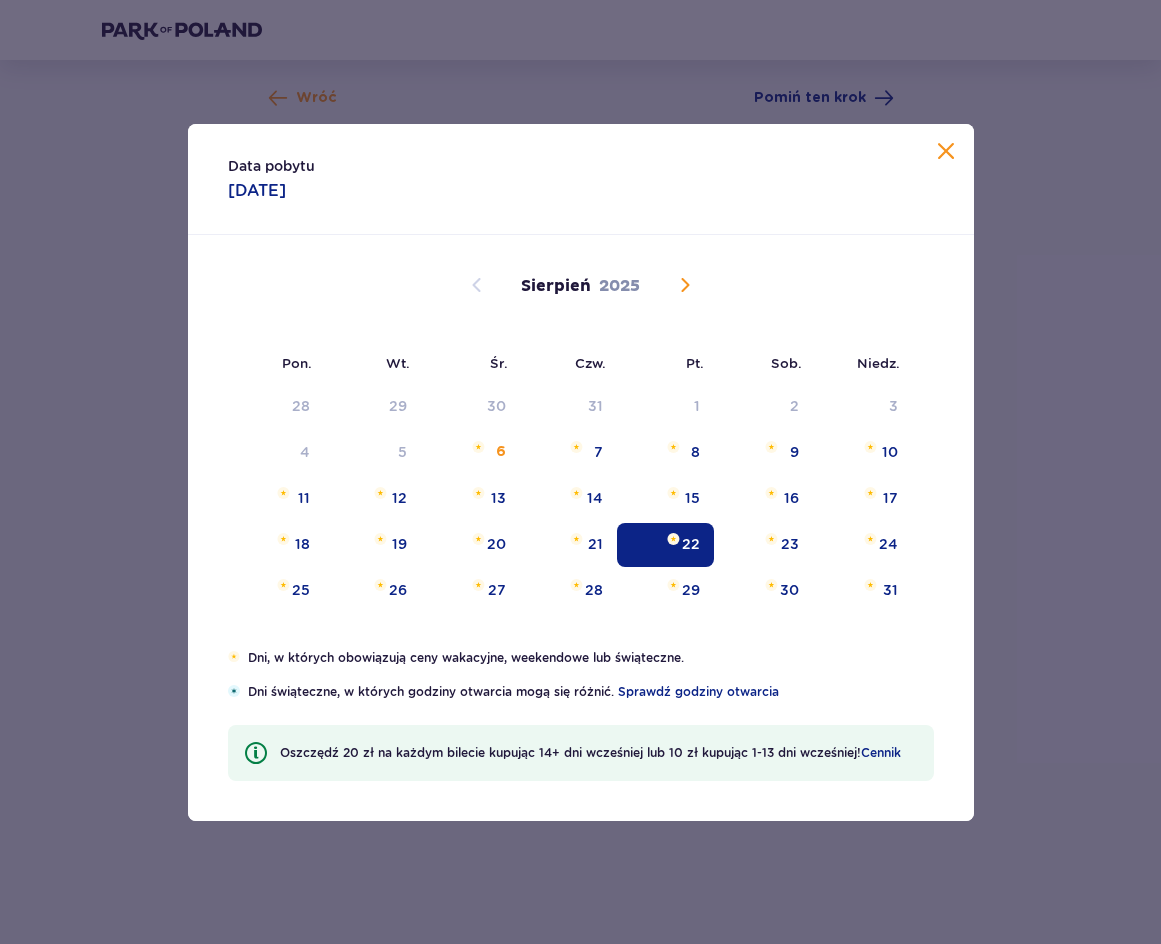 click on "Dni, w których obowiązują ceny wakacyjne, weekendowe lub świąteczne. Dni świąteczne, w których godziny otwarcia mogą się różnić.   Sprawdź godziny otwarcia Oszczędź 20 zł na każdym bilecie kupując 14+ dni wcześniej lub 10 zł kupując 1-13 dni wcześniej!  Cennik" at bounding box center [581, 735] 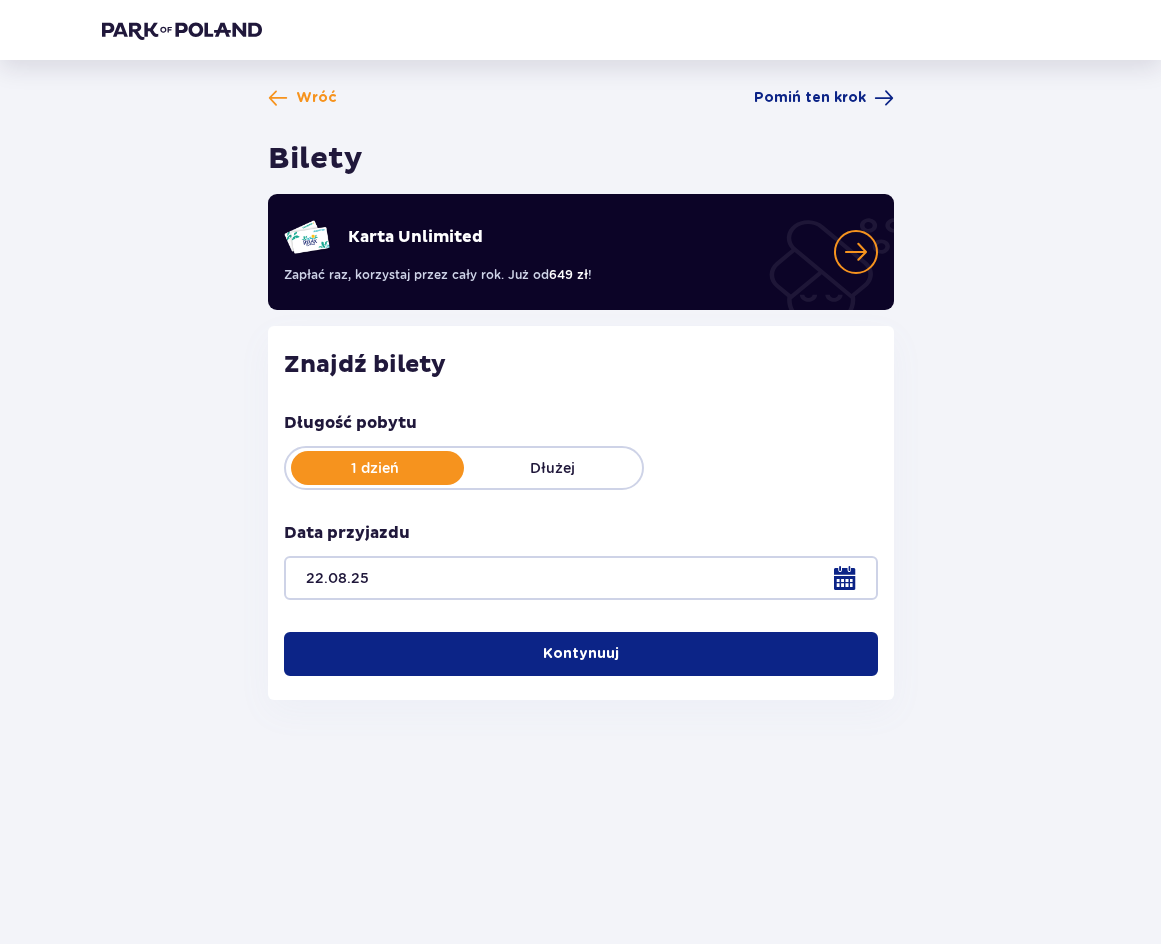 click on "Kontynuuj" at bounding box center [581, 654] 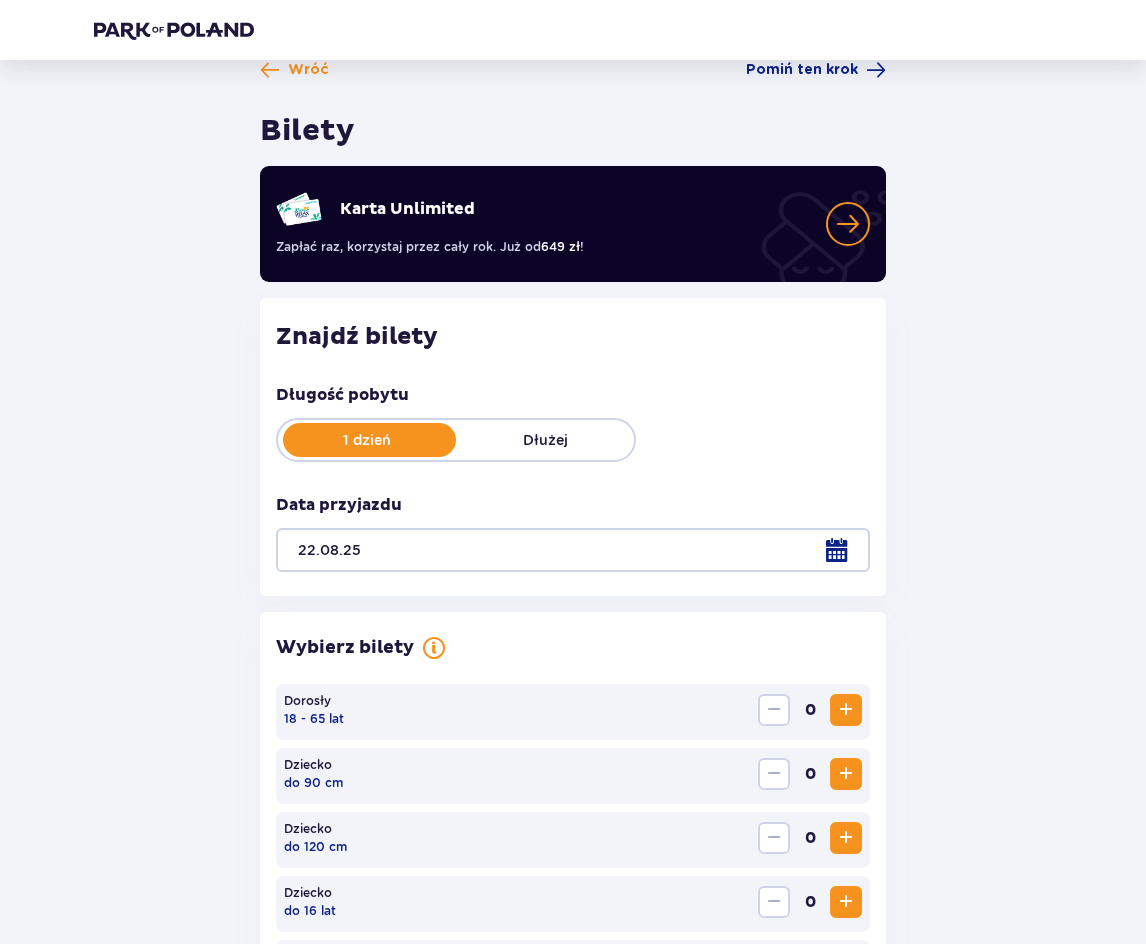 scroll, scrollTop: 16, scrollLeft: 0, axis: vertical 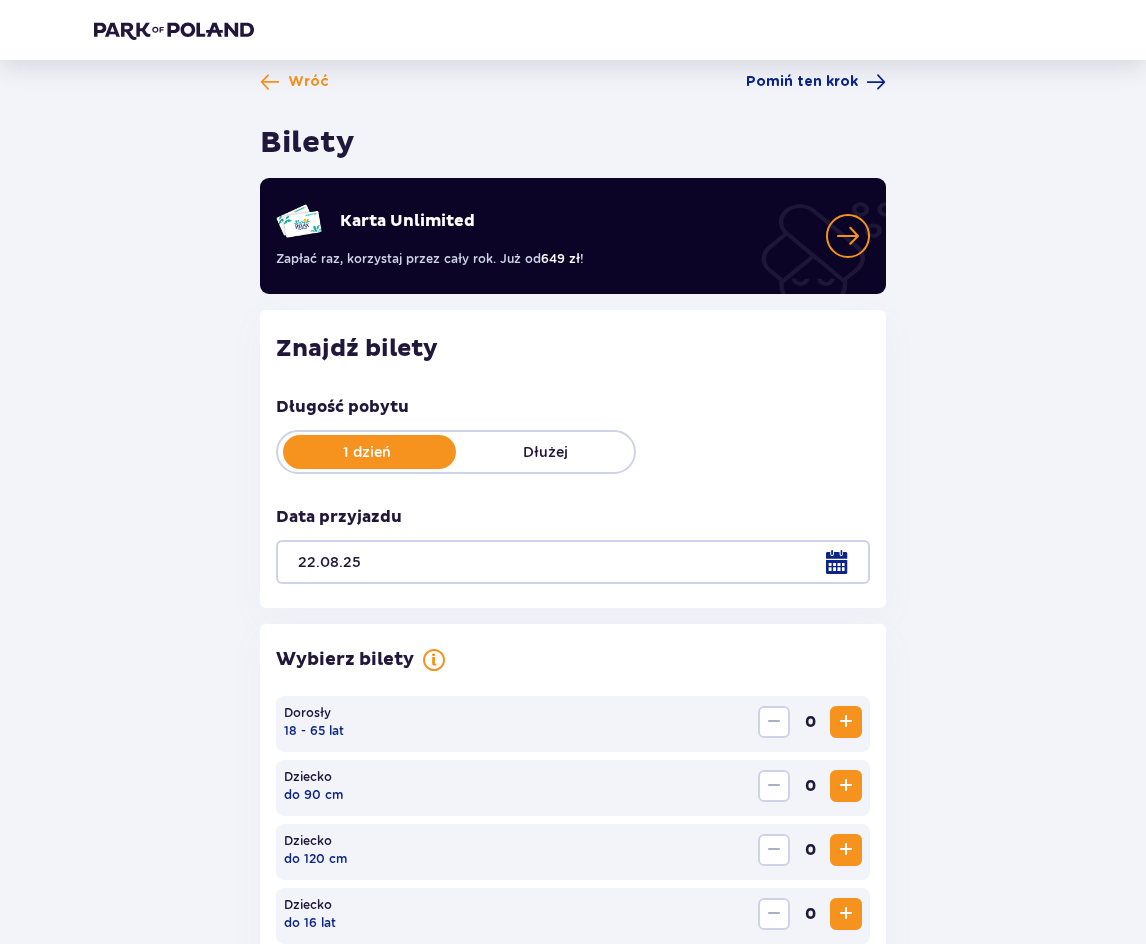 click at bounding box center [276, 268] 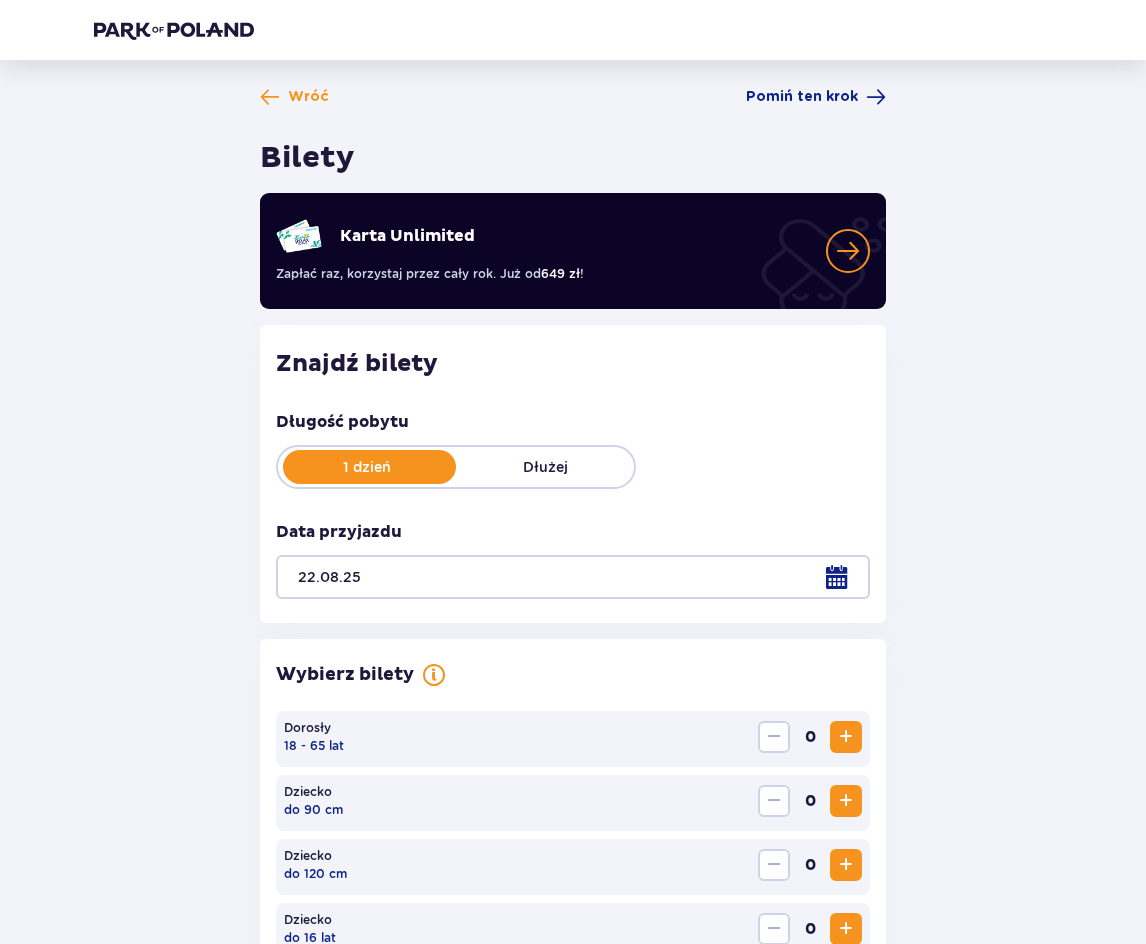 scroll, scrollTop: 0, scrollLeft: 0, axis: both 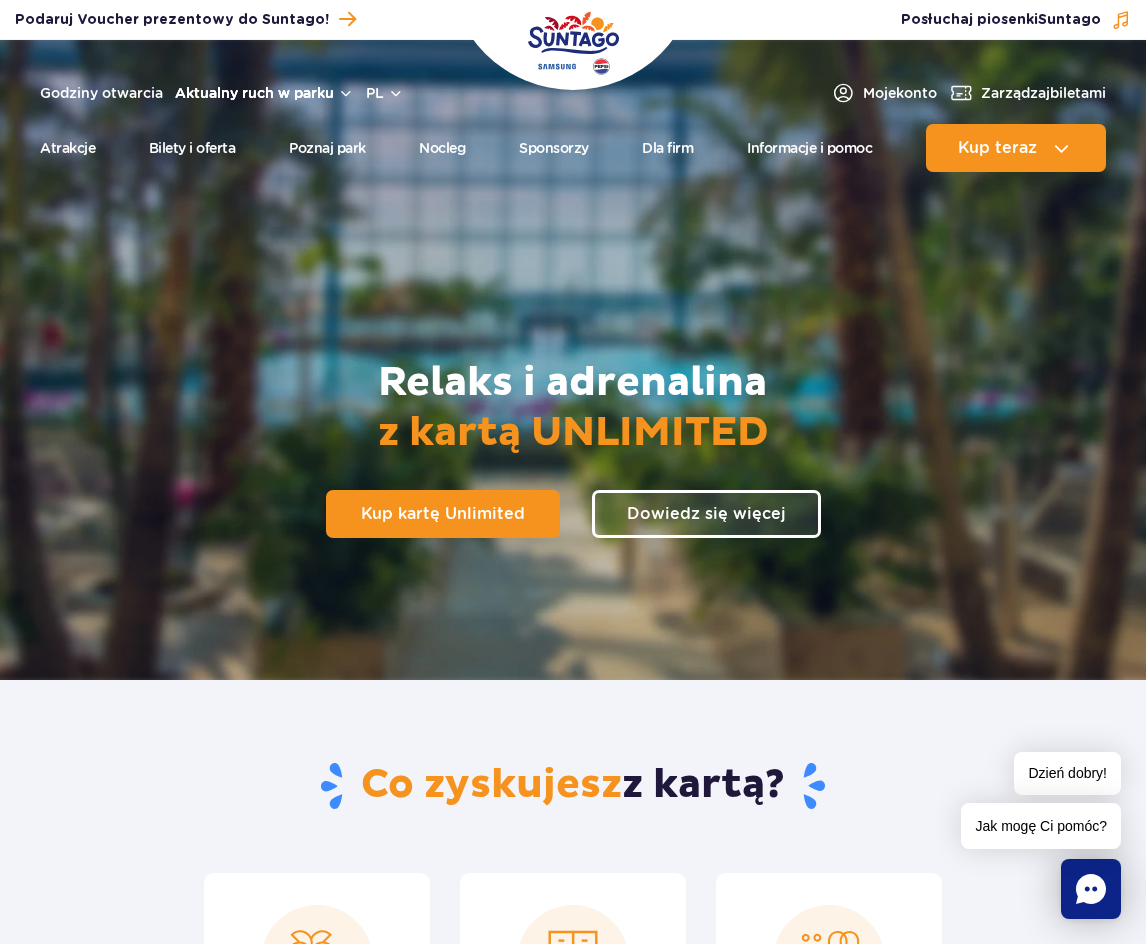 click on "Aktualny ruch w parku" at bounding box center (264, 93) 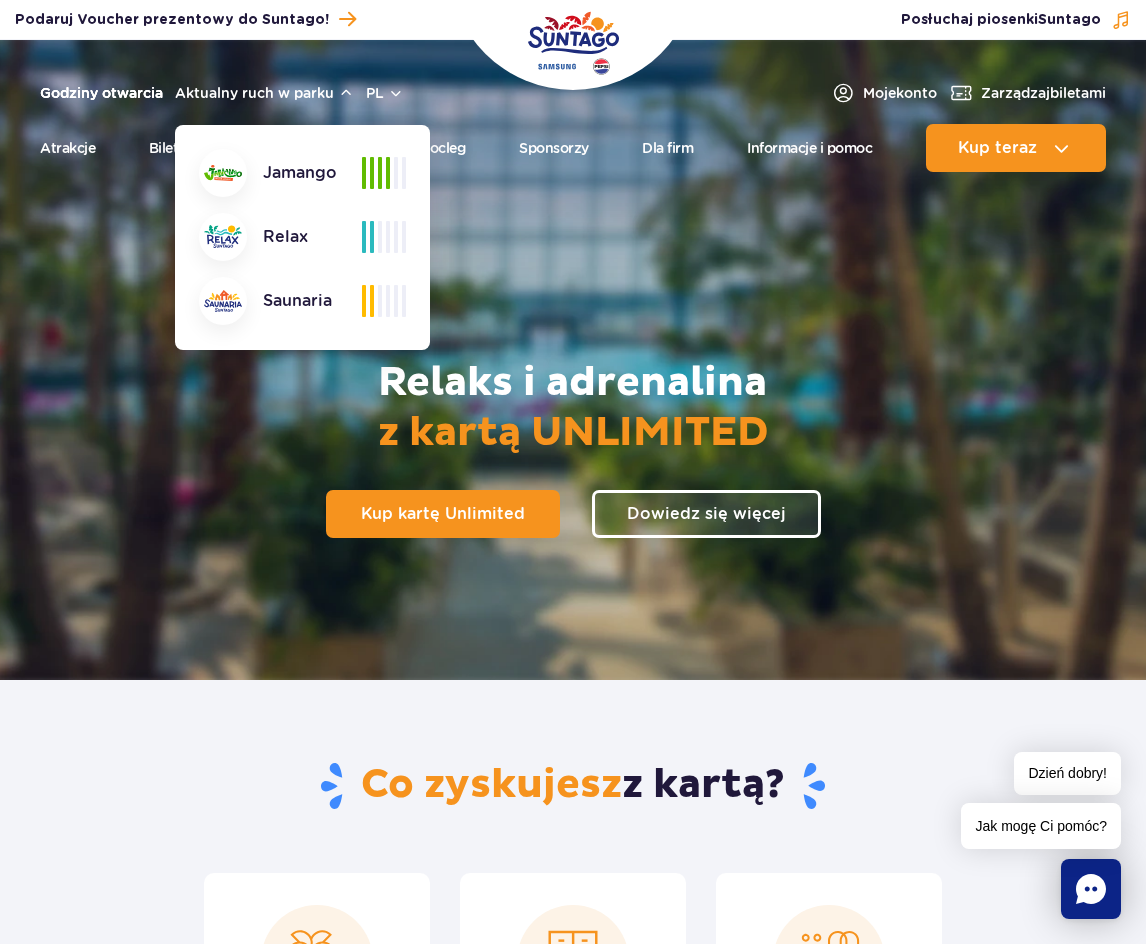 click on "Godziny otwarcia" at bounding box center [101, 93] 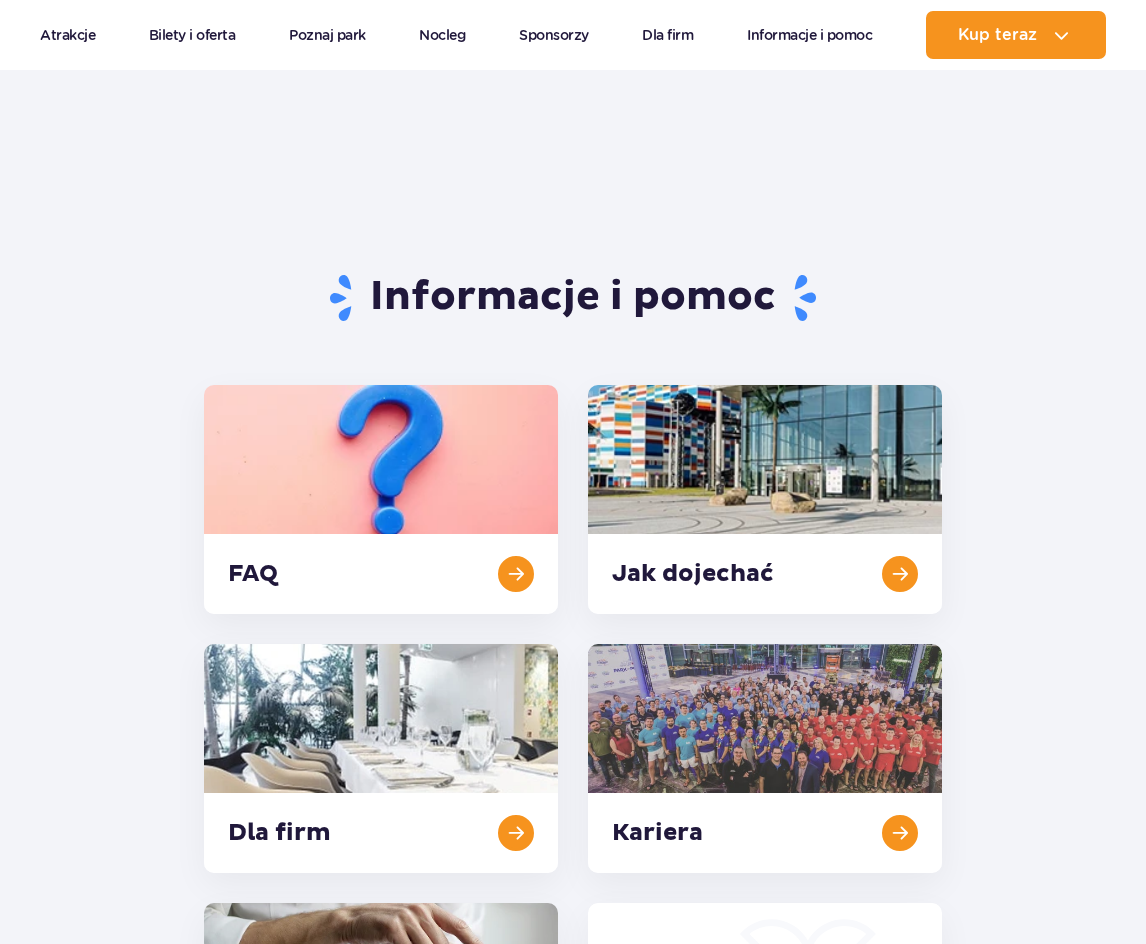 scroll, scrollTop: 1095, scrollLeft: 0, axis: vertical 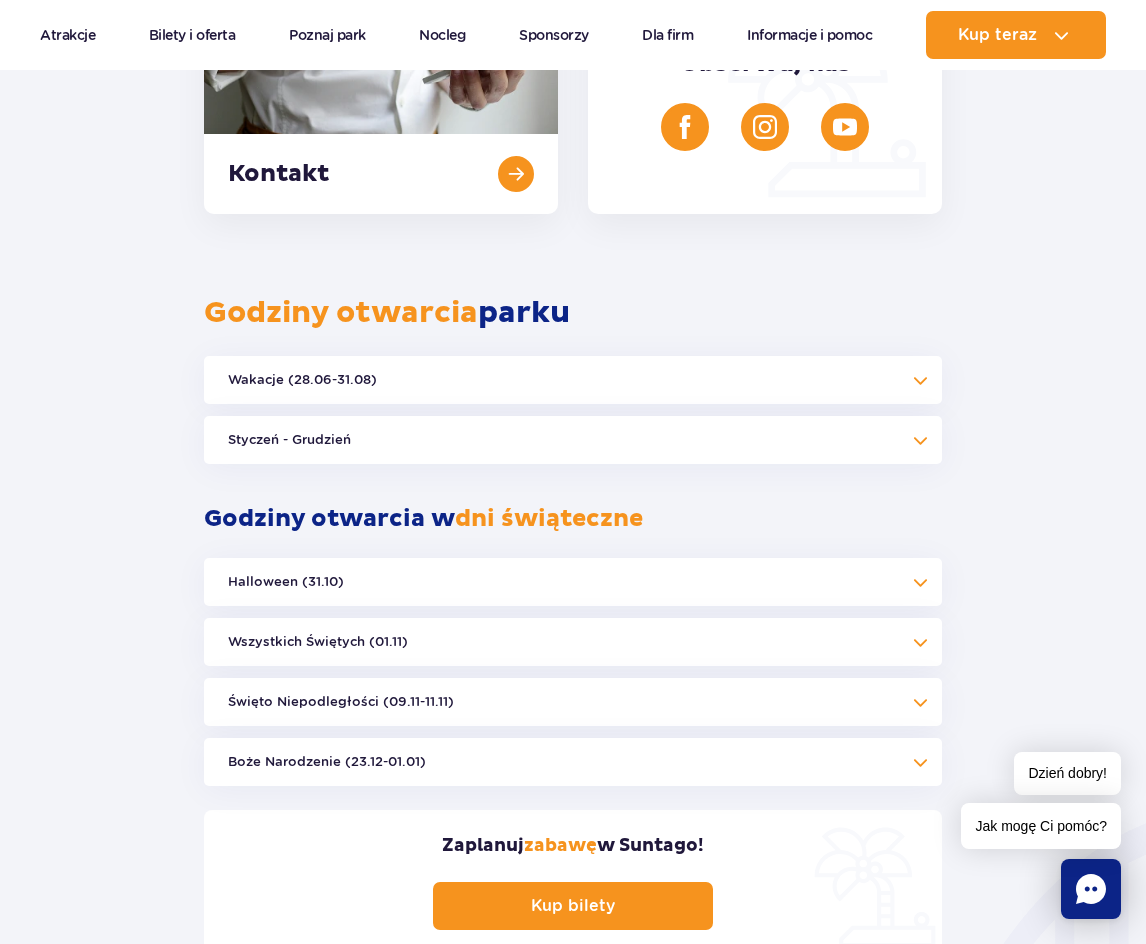 click on "Wakacje (28.06-31.08)" at bounding box center [573, 380] 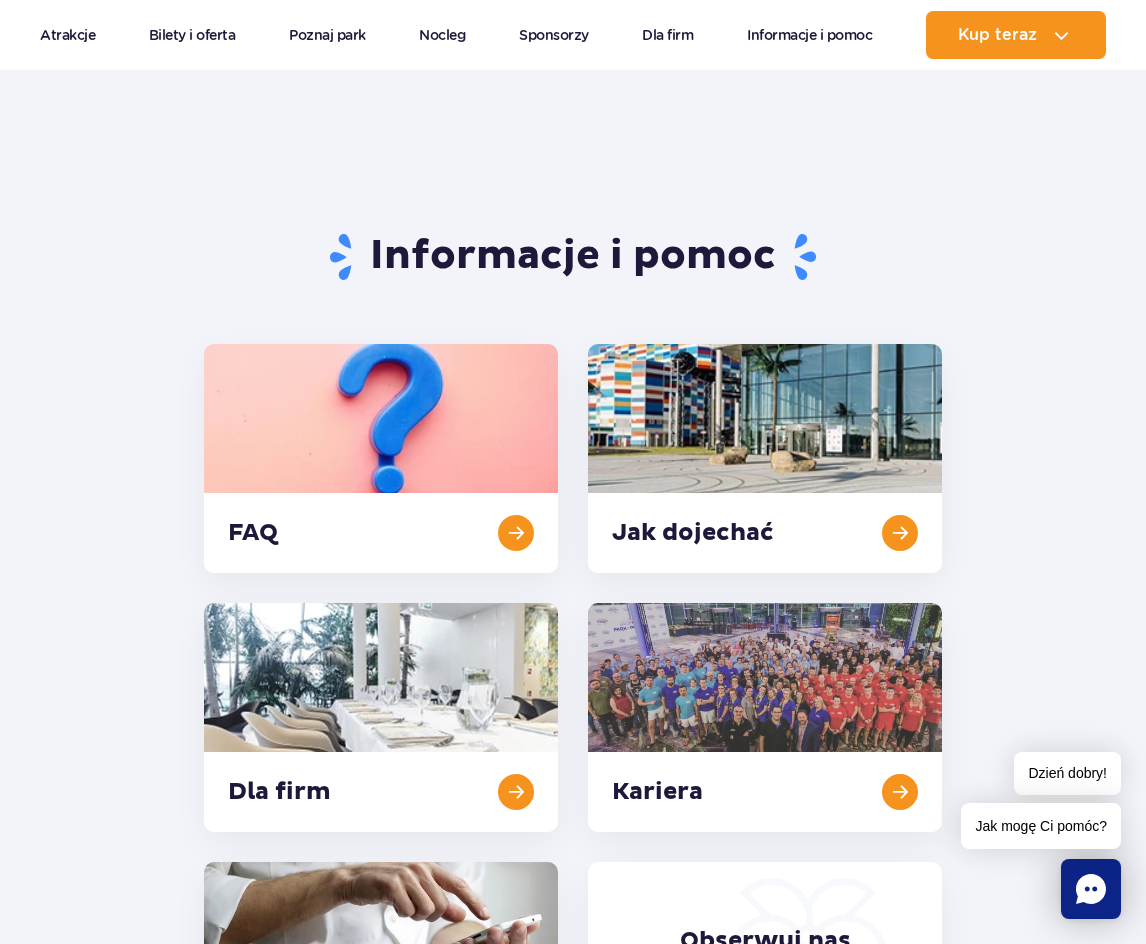 scroll, scrollTop: 0, scrollLeft: 0, axis: both 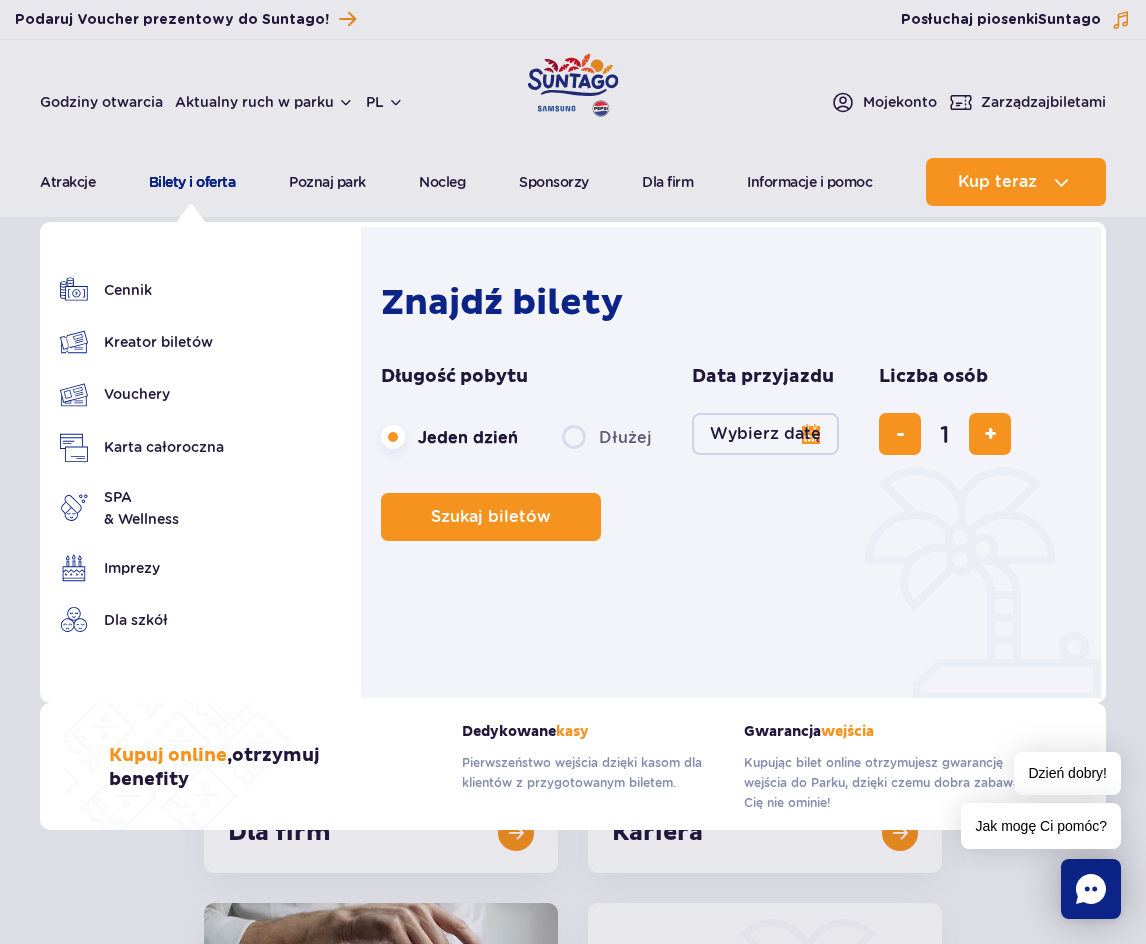 click on "Bilety i oferta" at bounding box center (192, 182) 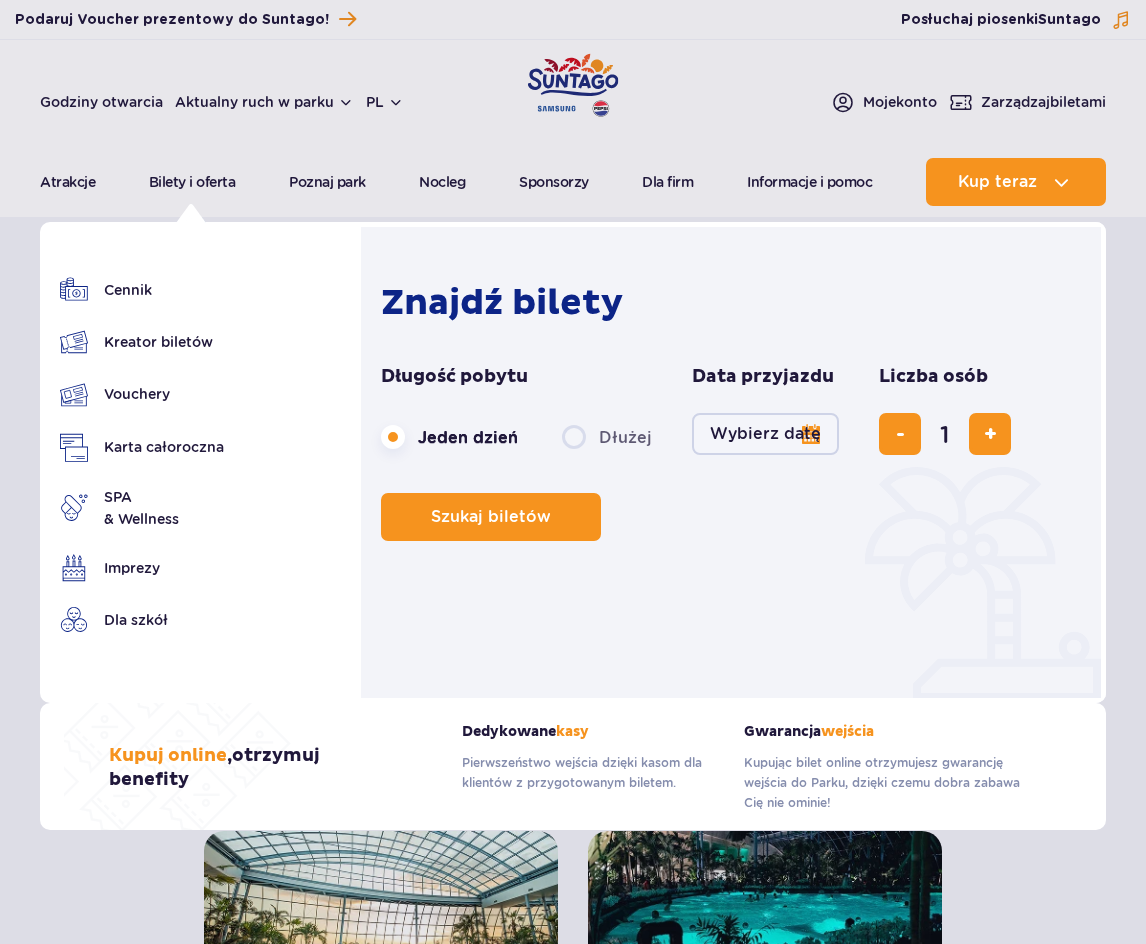 scroll, scrollTop: 0, scrollLeft: 0, axis: both 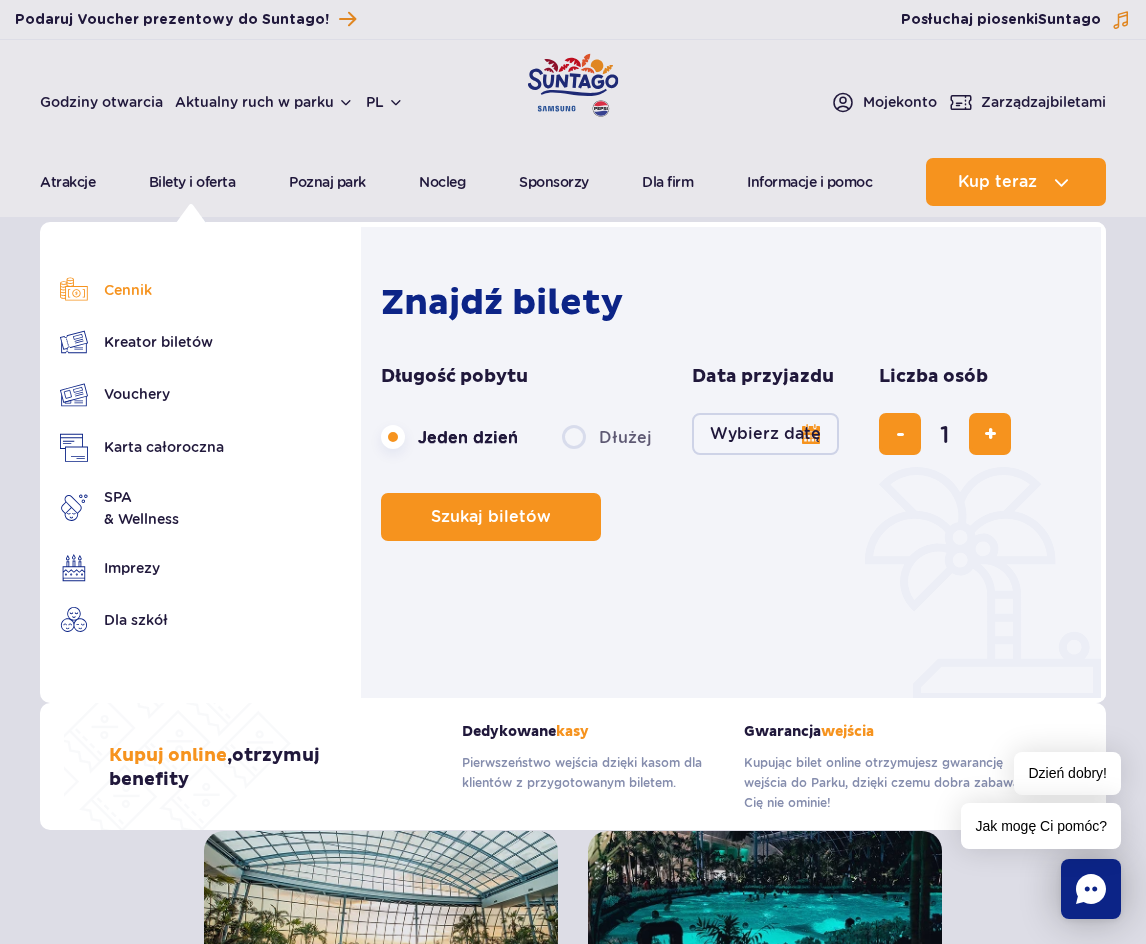 click on "Cennik" at bounding box center (142, 290) 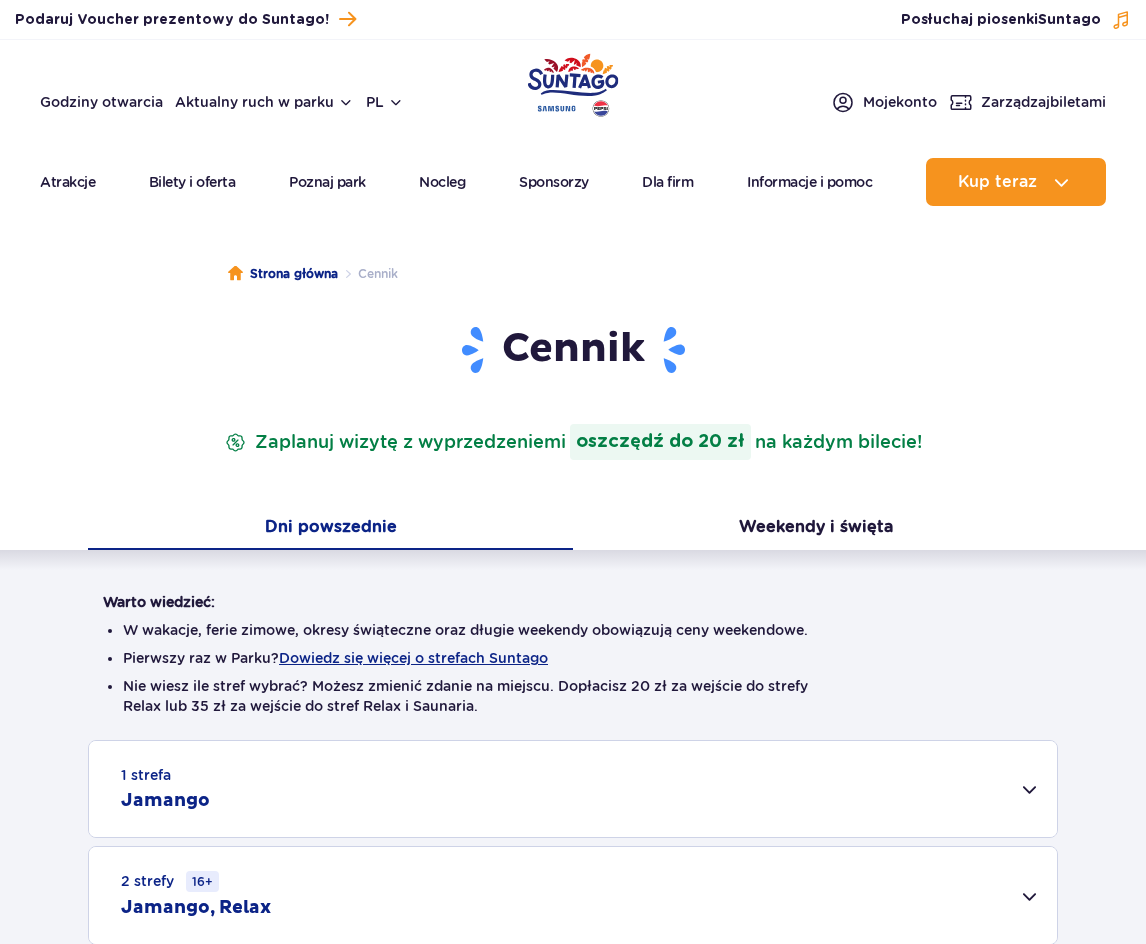 scroll, scrollTop: 0, scrollLeft: 0, axis: both 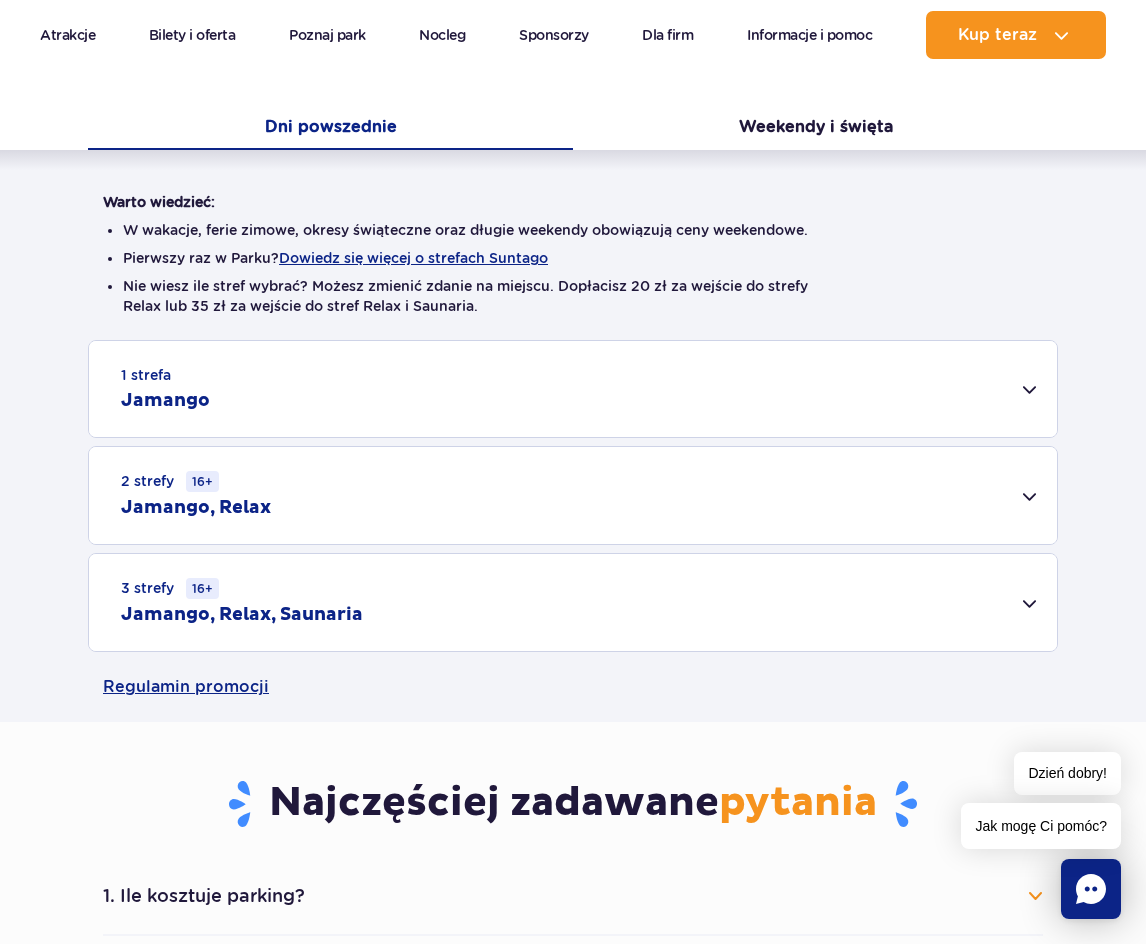 click on "1 strefa
Jamango" at bounding box center [573, 389] 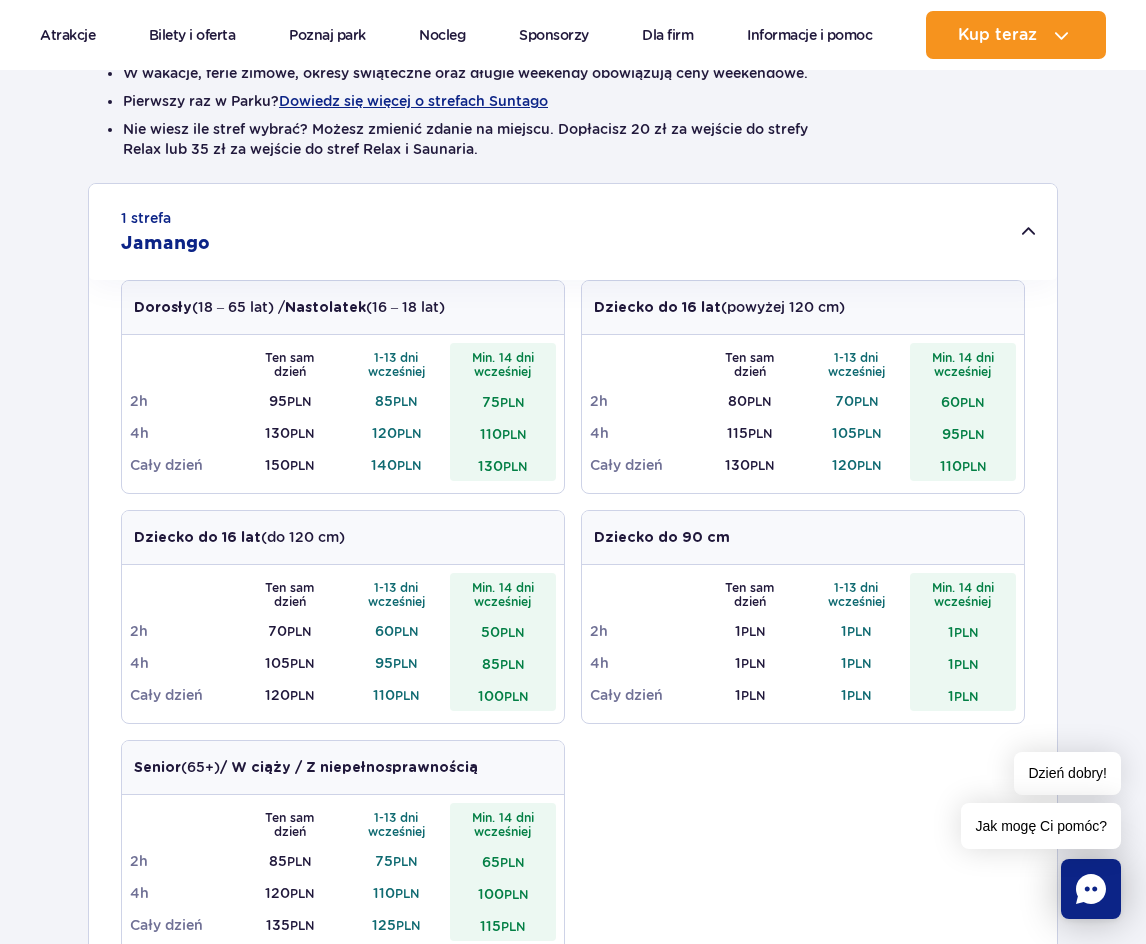 scroll, scrollTop: 600, scrollLeft: 0, axis: vertical 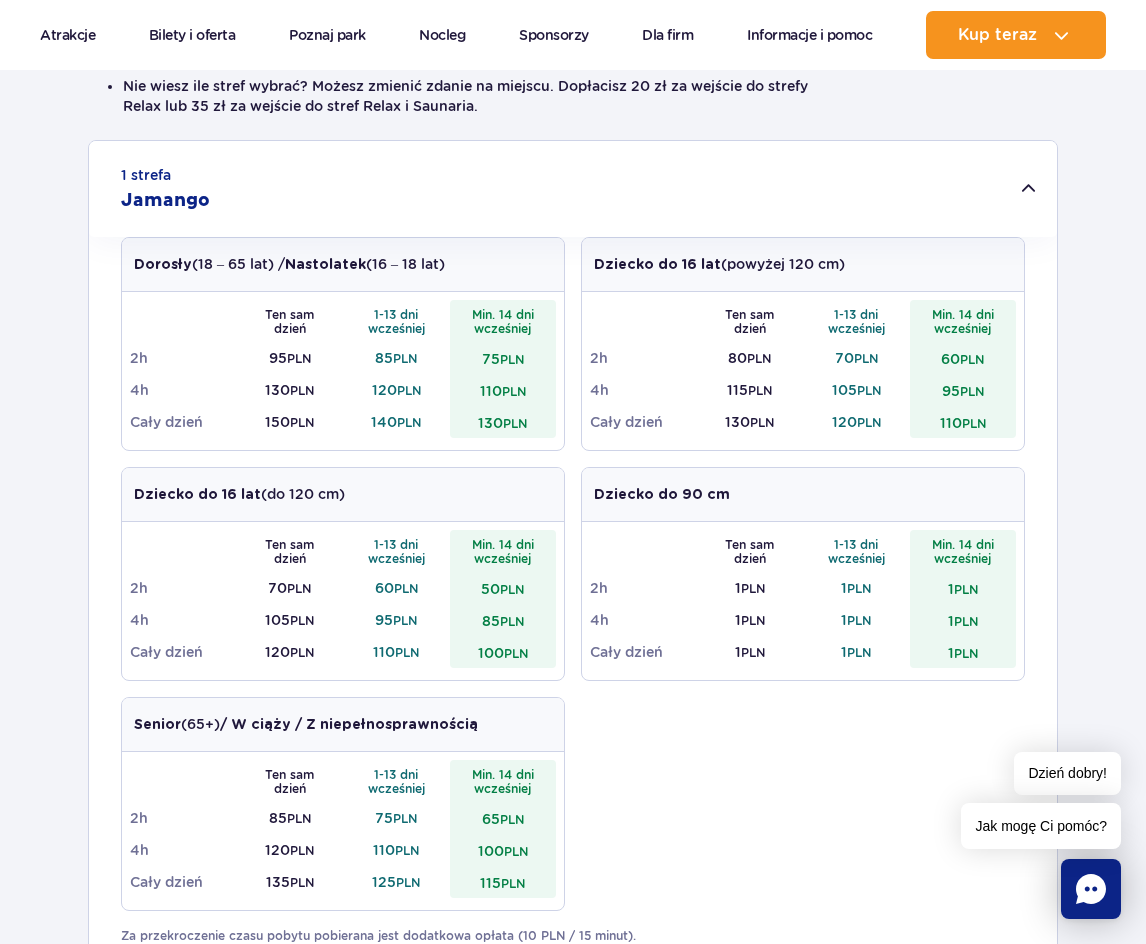 click on "Dorosły  ([AGE] – [AGE]) /  Nastolatek  ([AGE] – [AGE])
Ten sam dzień
1-13 dni wcześniej
Min. 14 dni wcześniej
2h [PRICE]  PLN [PRICE]  PLN [PRICE]  PLN
4h [PRICE]  PLN [PRICE]  PLN [PRICE]  PLN
Cały dzień [PRICE]  PLN [PRICE]  PLN [PRICE]  PLN
Dziecko do [AGE] lat  (powyżej [HEIGHT] cm)
Ten sam dzień
1-13 dni wcześniej
Min. 14 dni wcześniej
2h [PRICE]  PLN [PRICE]  PLN [PRICE]  PLN
4h [PRICE]  PLN [PRICE]  PLN [PRICE]  PLN
Cały dzień [PRICE]  PLN [PRICE]  PLN [PRICE]  PLN
Dziecko do [AGE] lat  (do [HEIGHT] cm)
Ten sam dzień 2h" at bounding box center (573, 582) 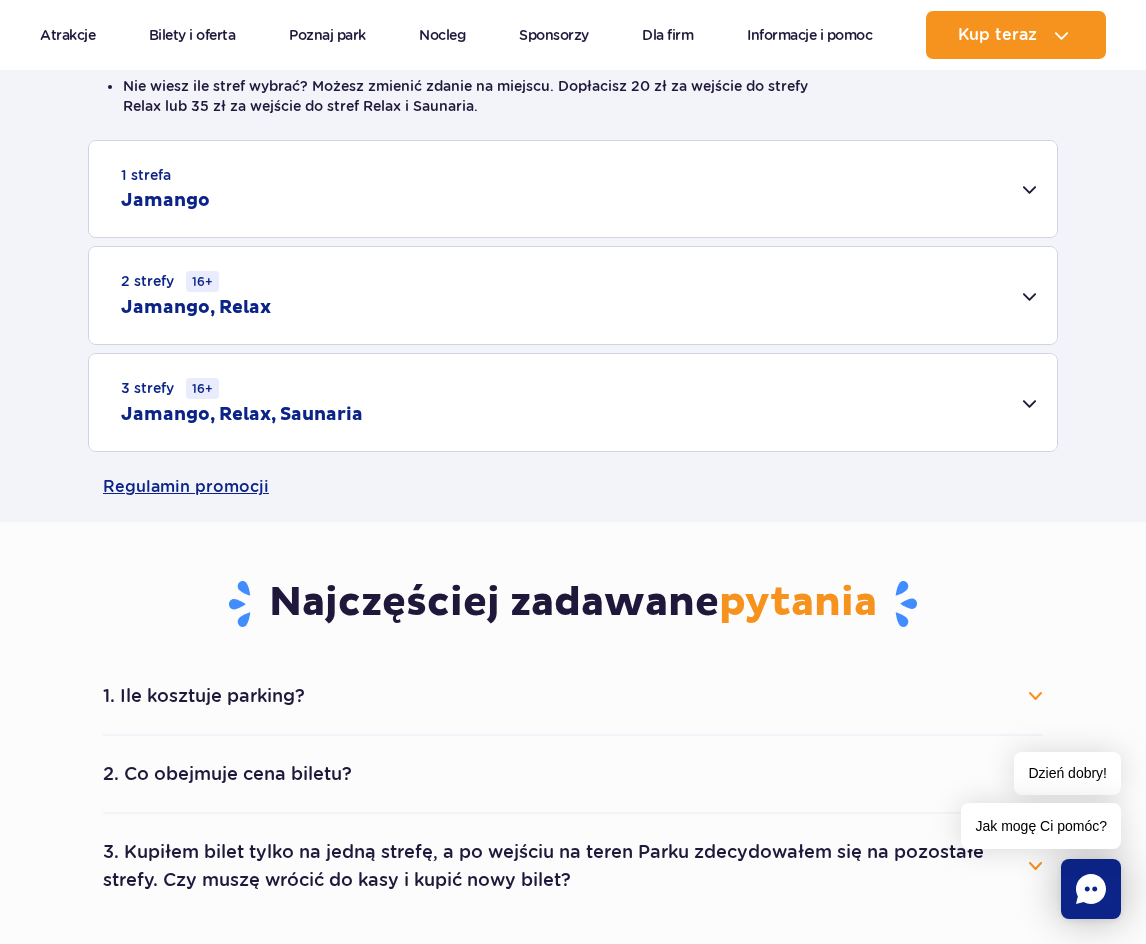 click on "1 strefa
Jamango" at bounding box center [573, 189] 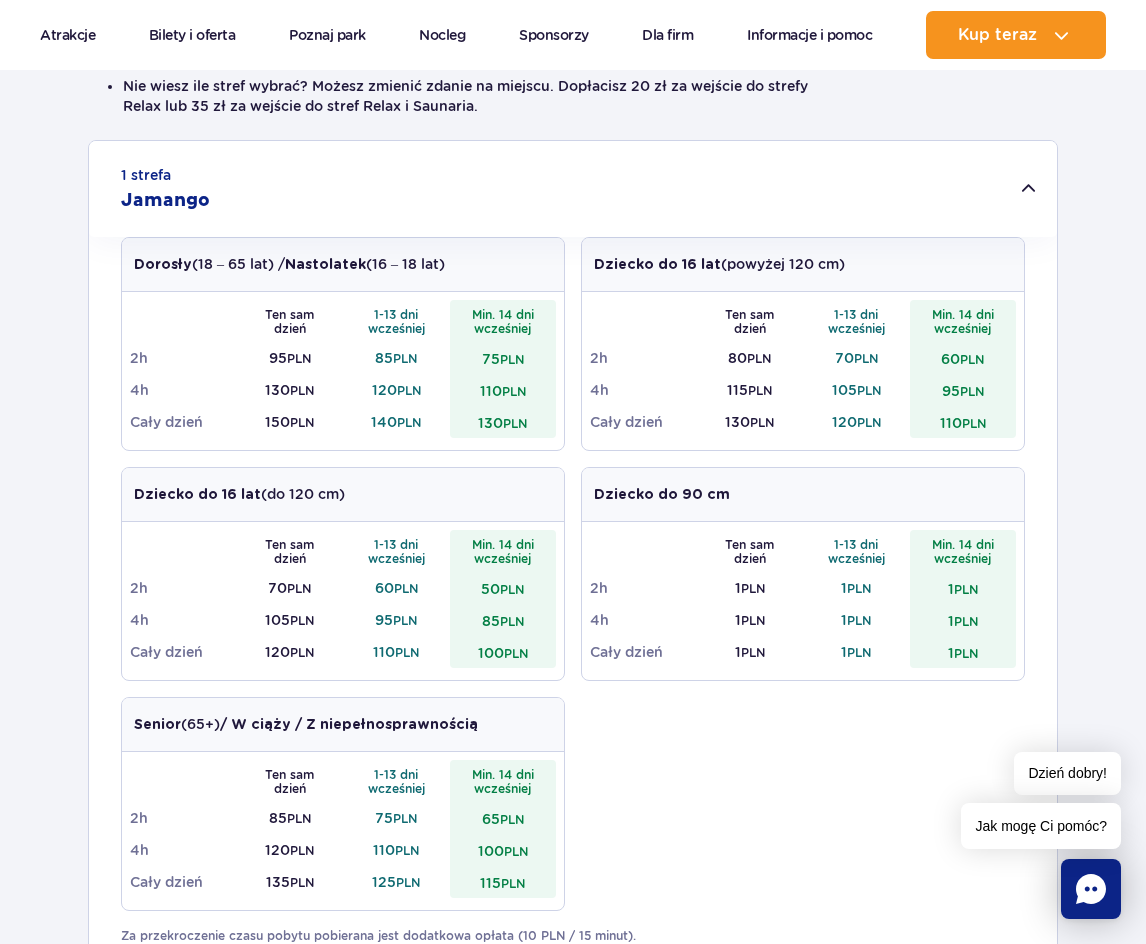 drag, startPoint x: 398, startPoint y: 595, endPoint x: 410, endPoint y: 596, distance: 12.0415945 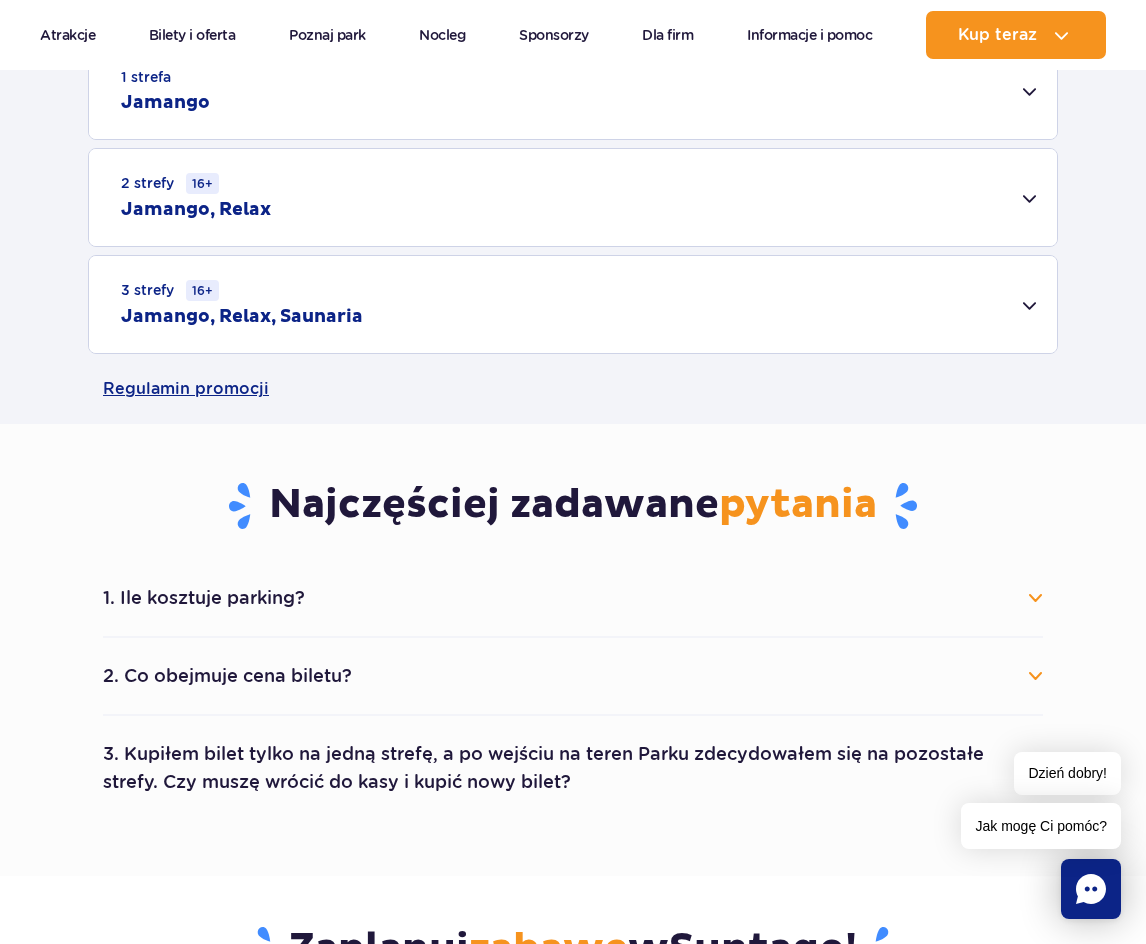 scroll, scrollTop: 600, scrollLeft: 0, axis: vertical 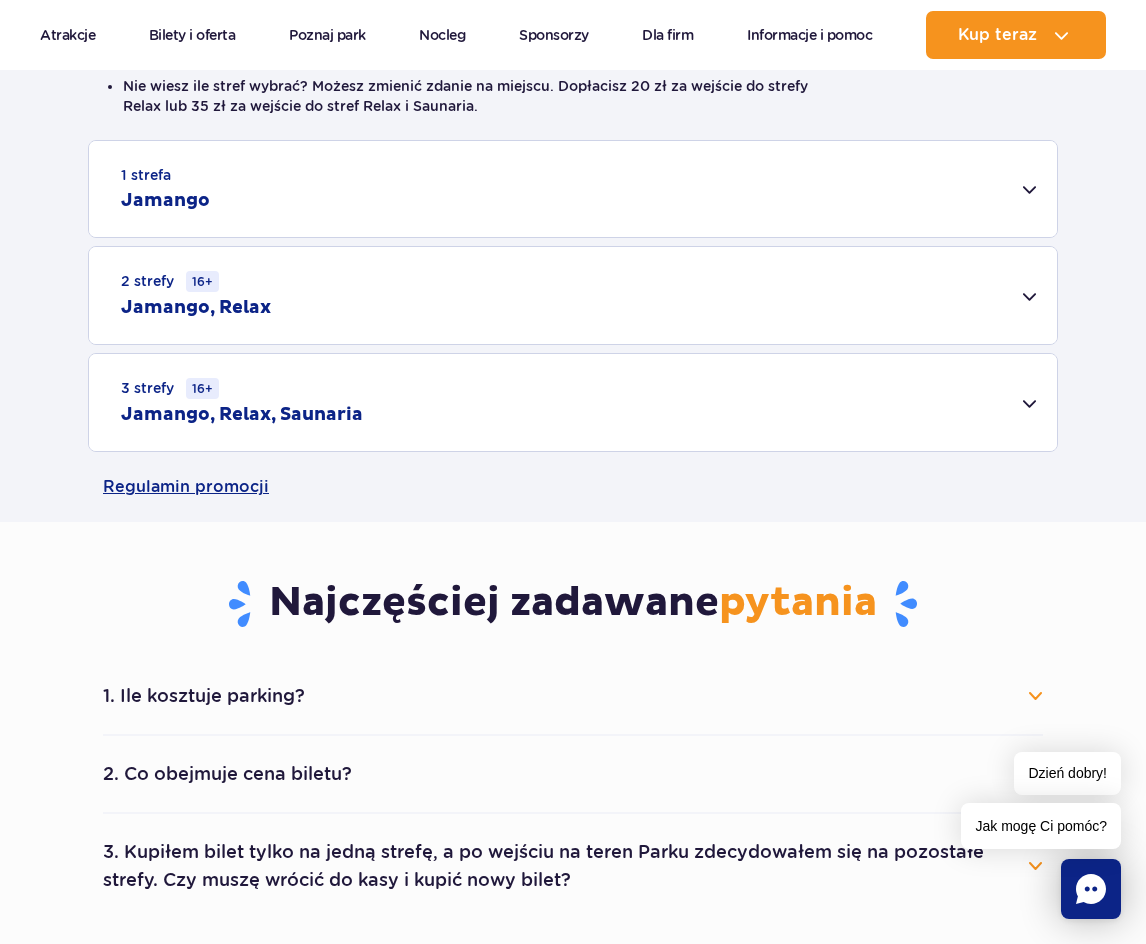 click on "1 strefa
Jamango" at bounding box center [573, 189] 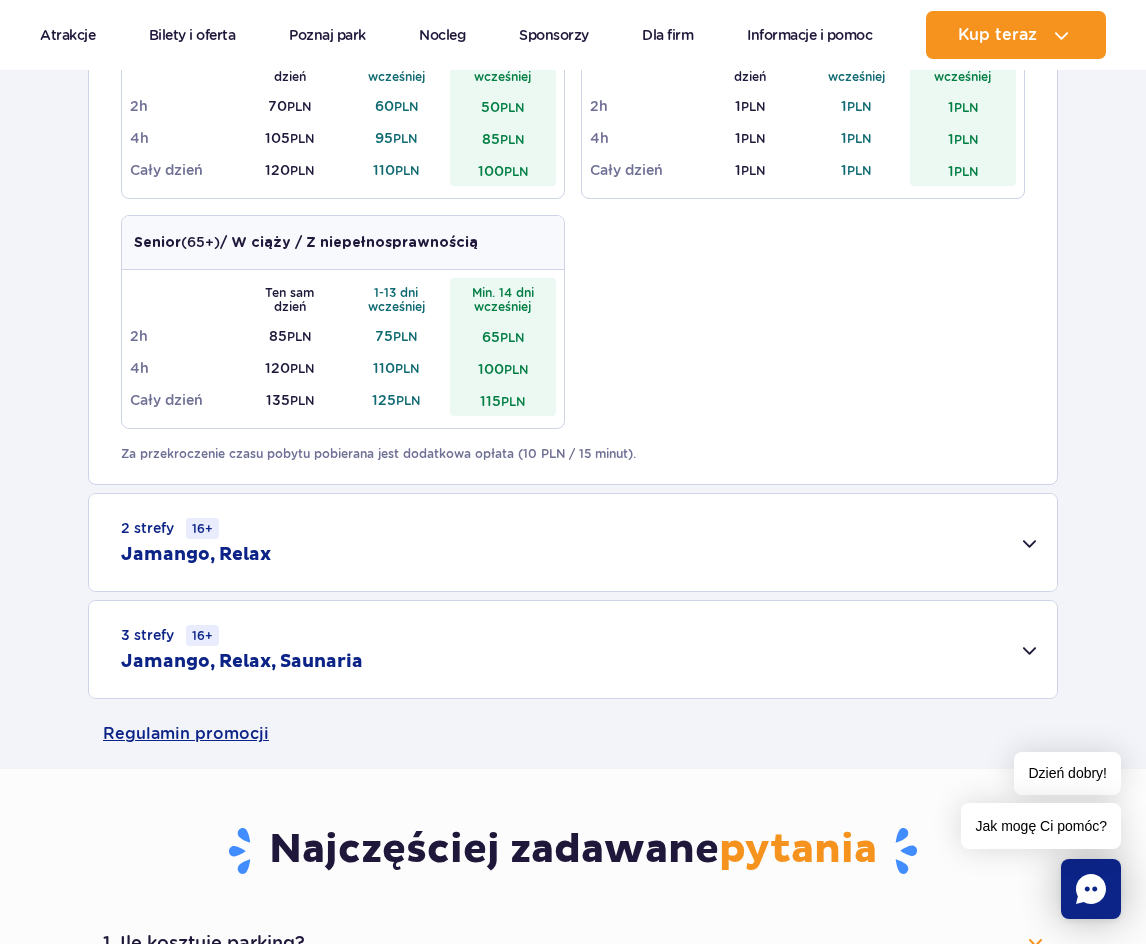 scroll, scrollTop: 1100, scrollLeft: 0, axis: vertical 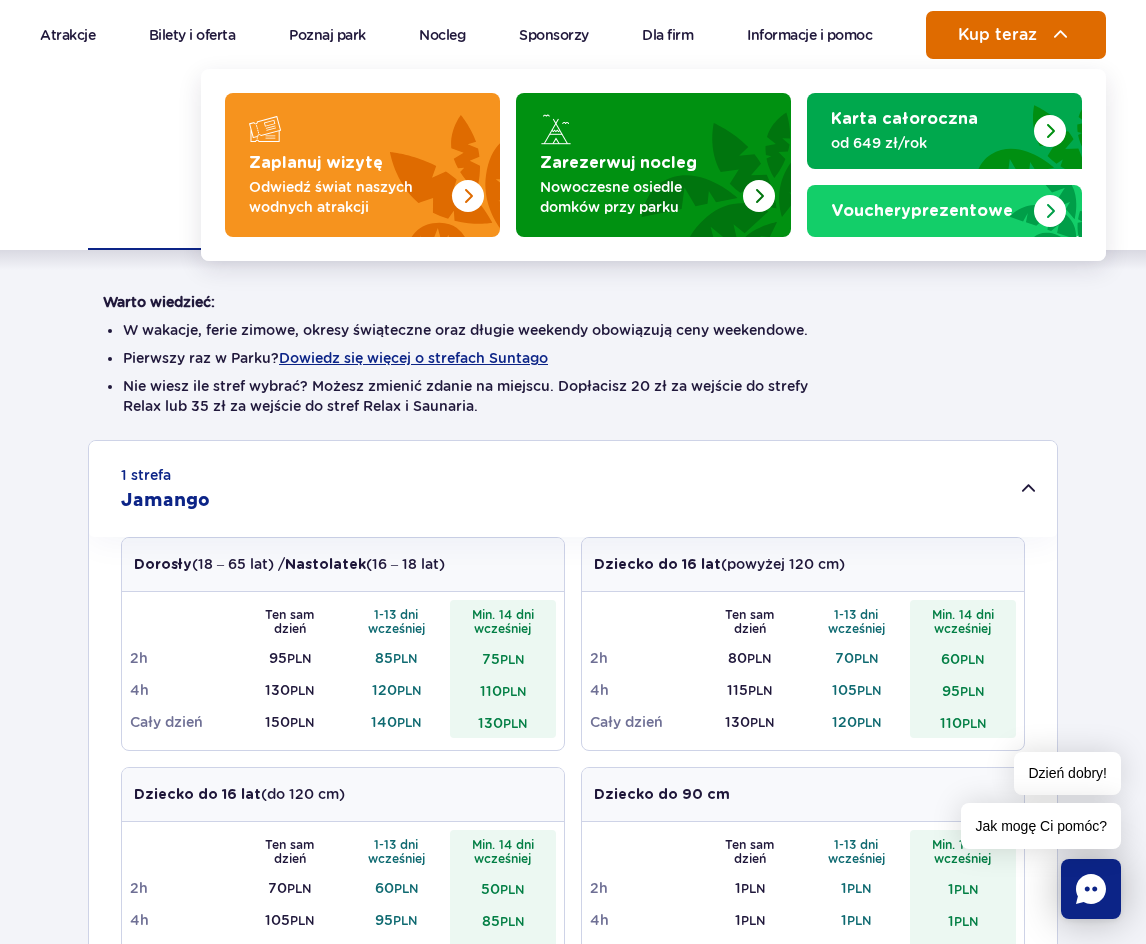 click on "Kup teraz" at bounding box center (997, 35) 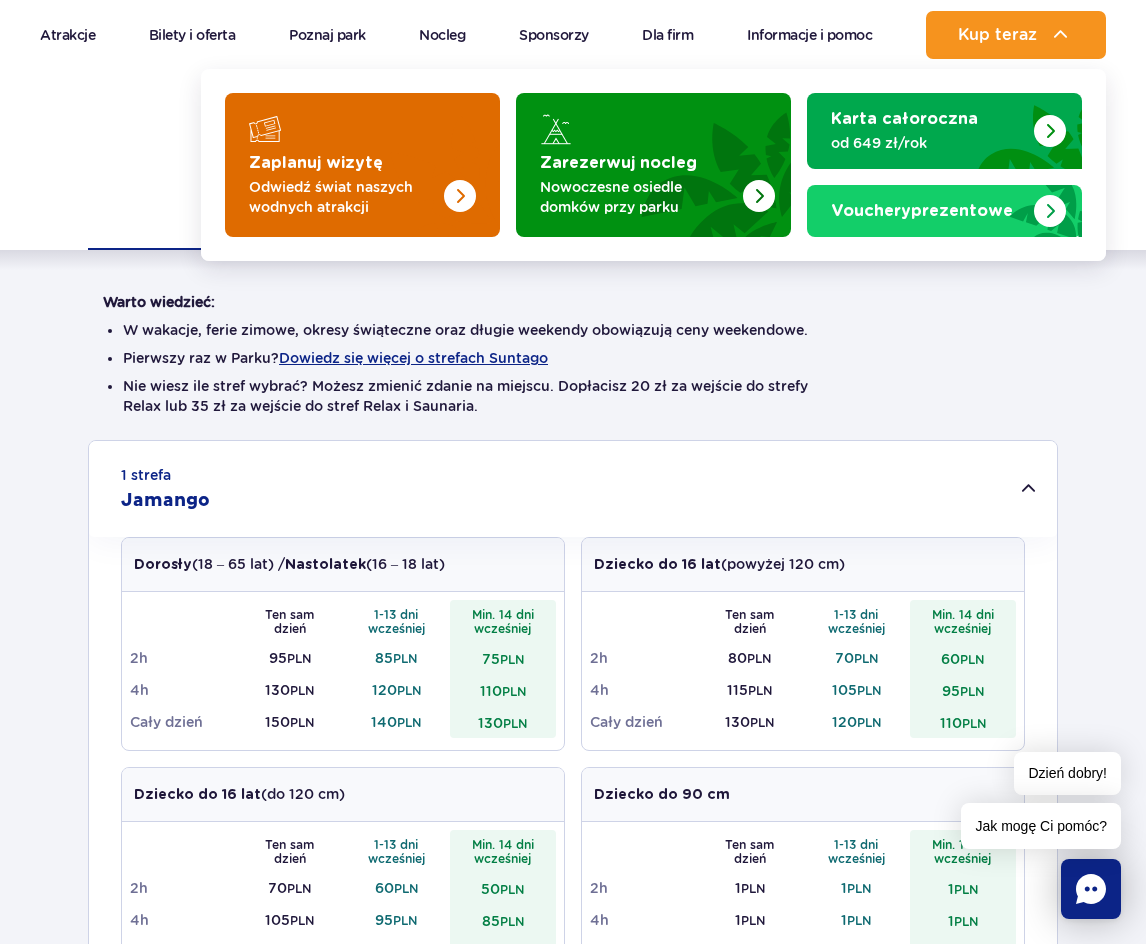 click at bounding box center [460, 196] 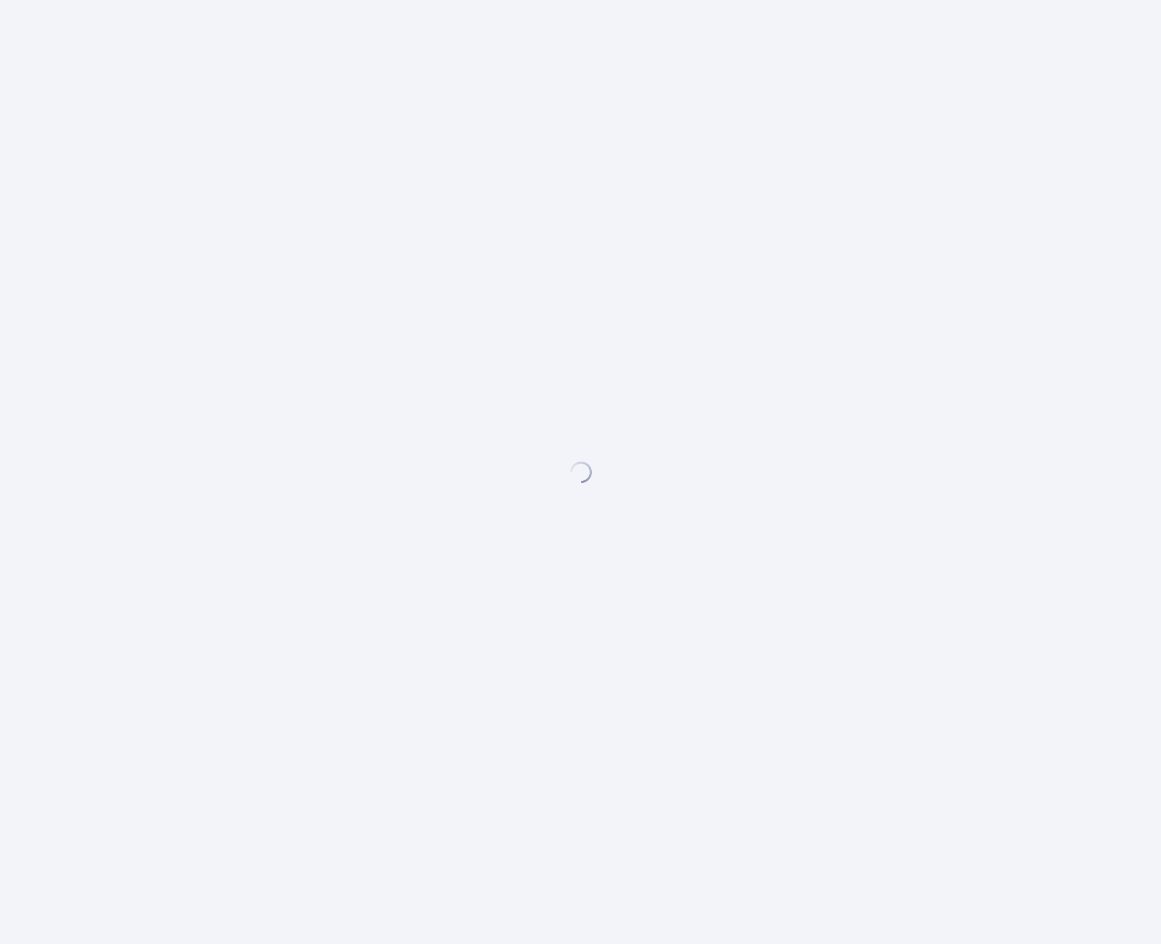 scroll, scrollTop: 0, scrollLeft: 0, axis: both 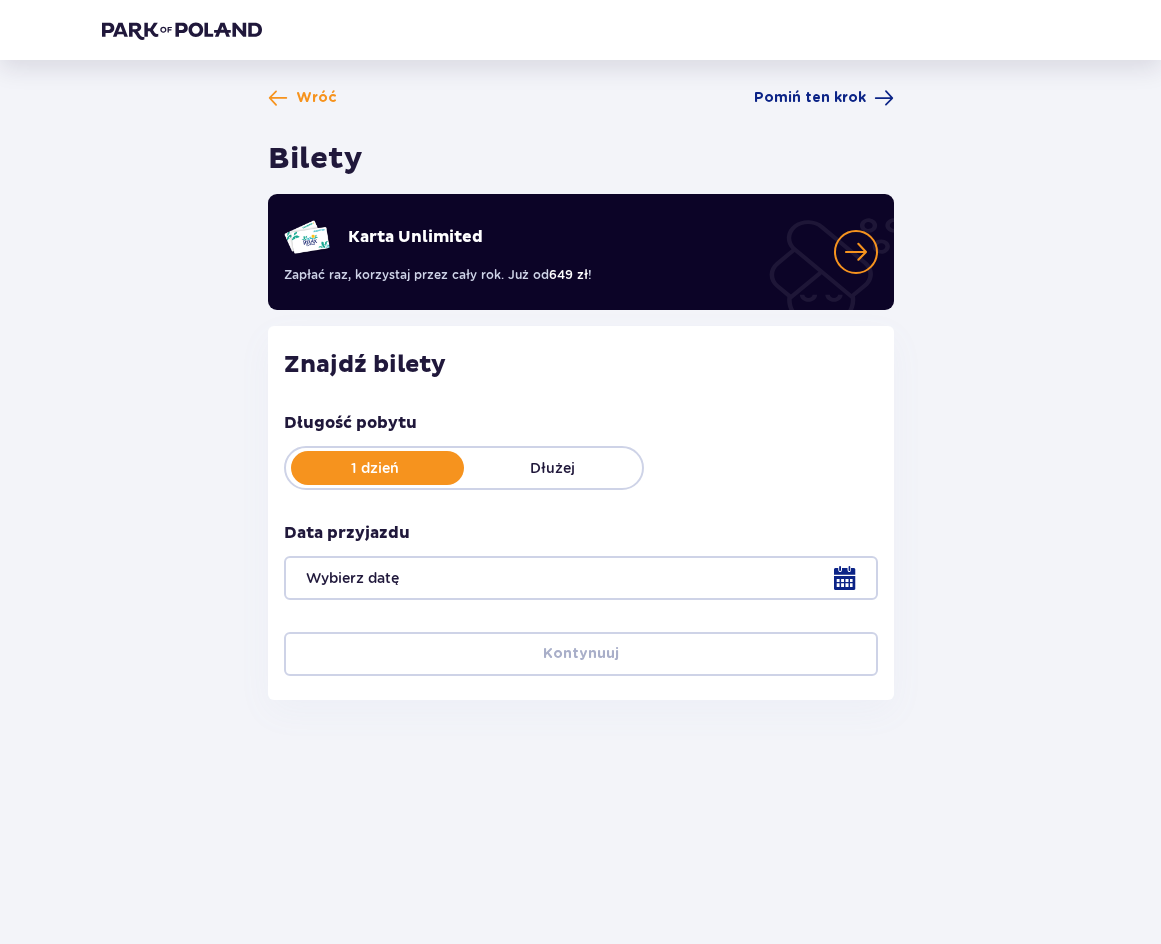 click on "Dłużej" at bounding box center [553, 468] 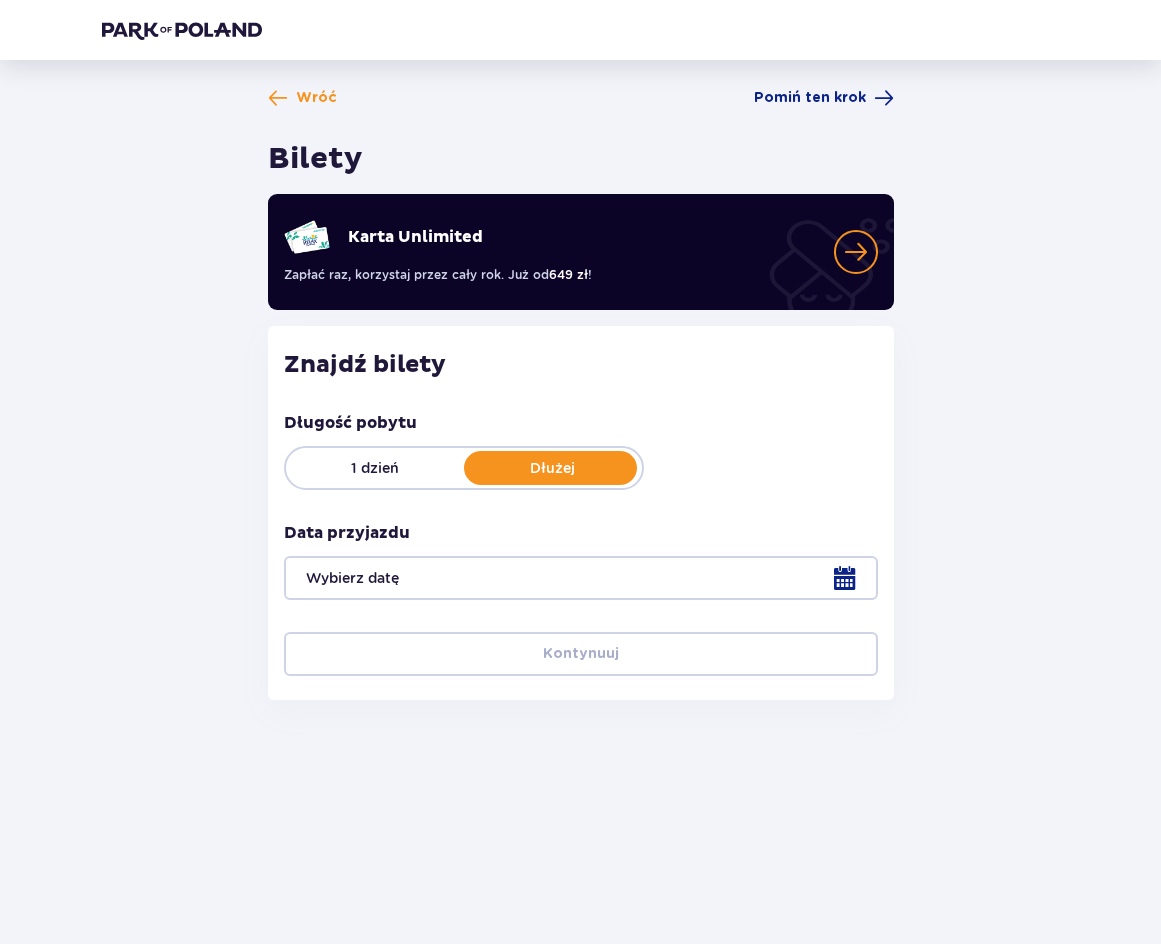 click on "1 dzień" at bounding box center [375, 468] 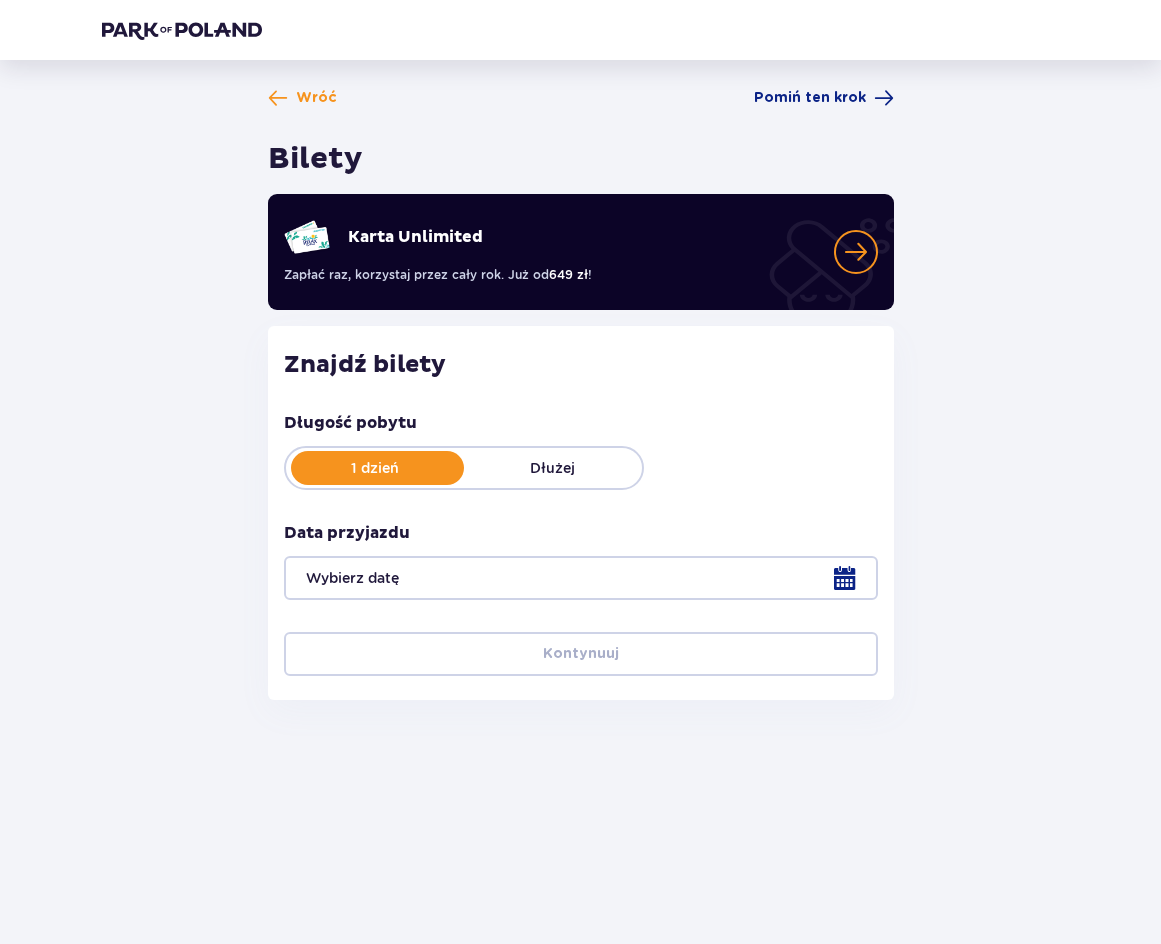 click at bounding box center (581, 578) 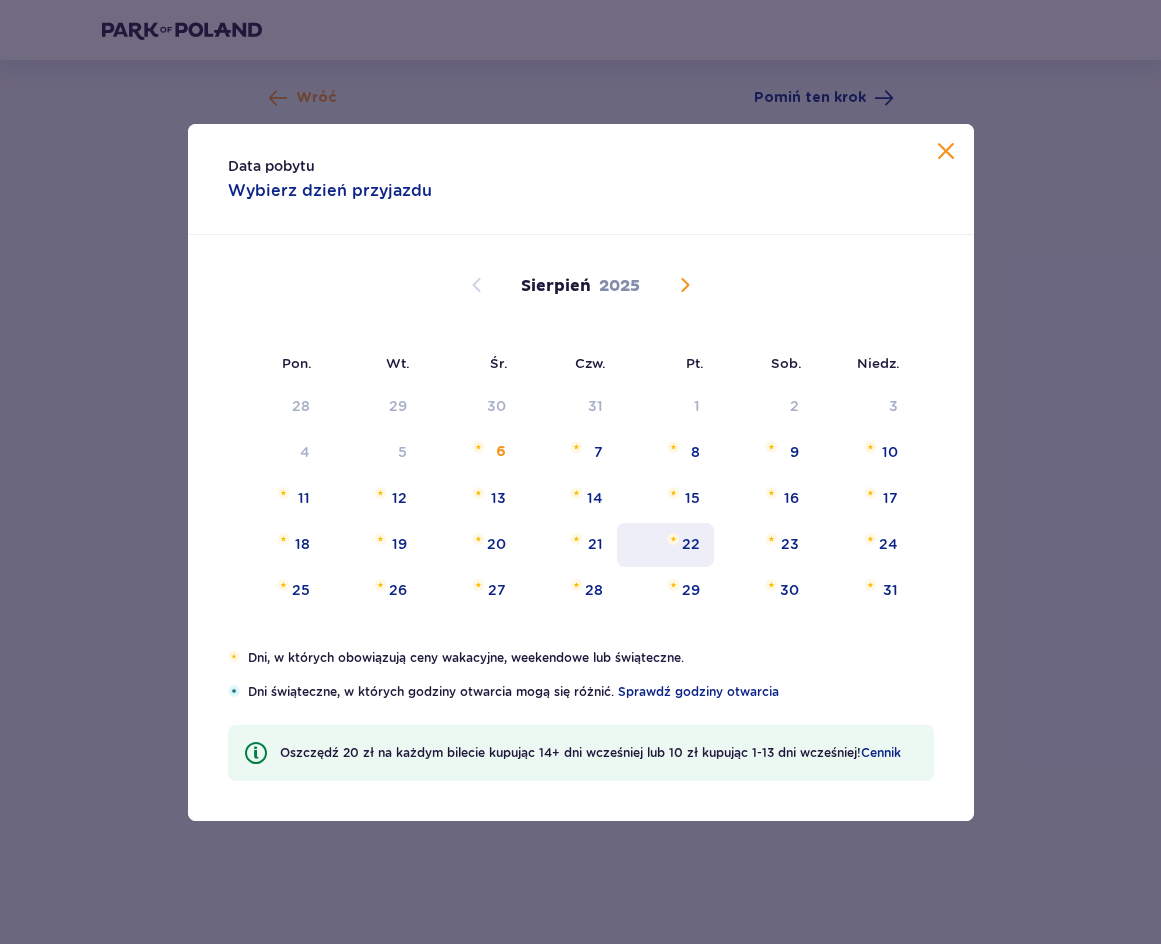 click on "22" at bounding box center (691, 544) 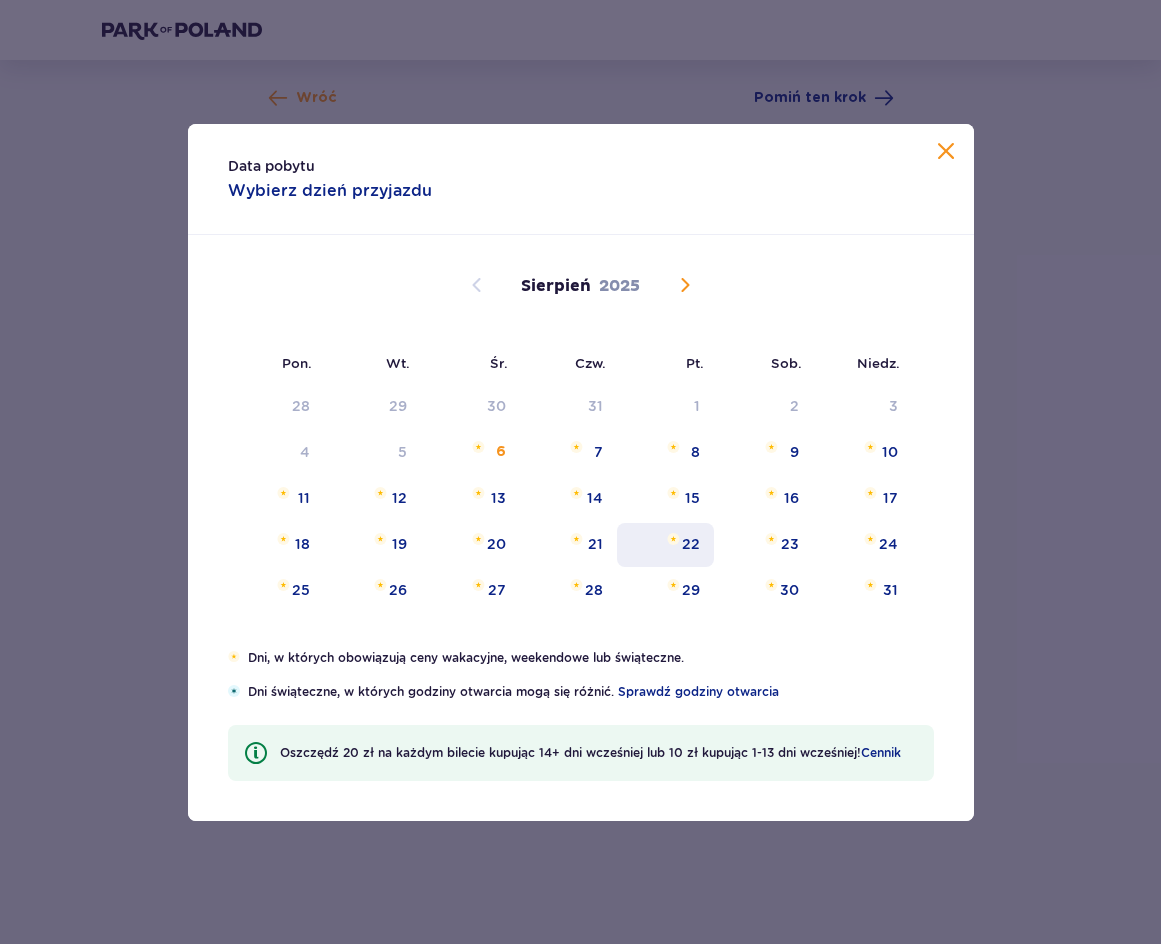 type on "22.08.25" 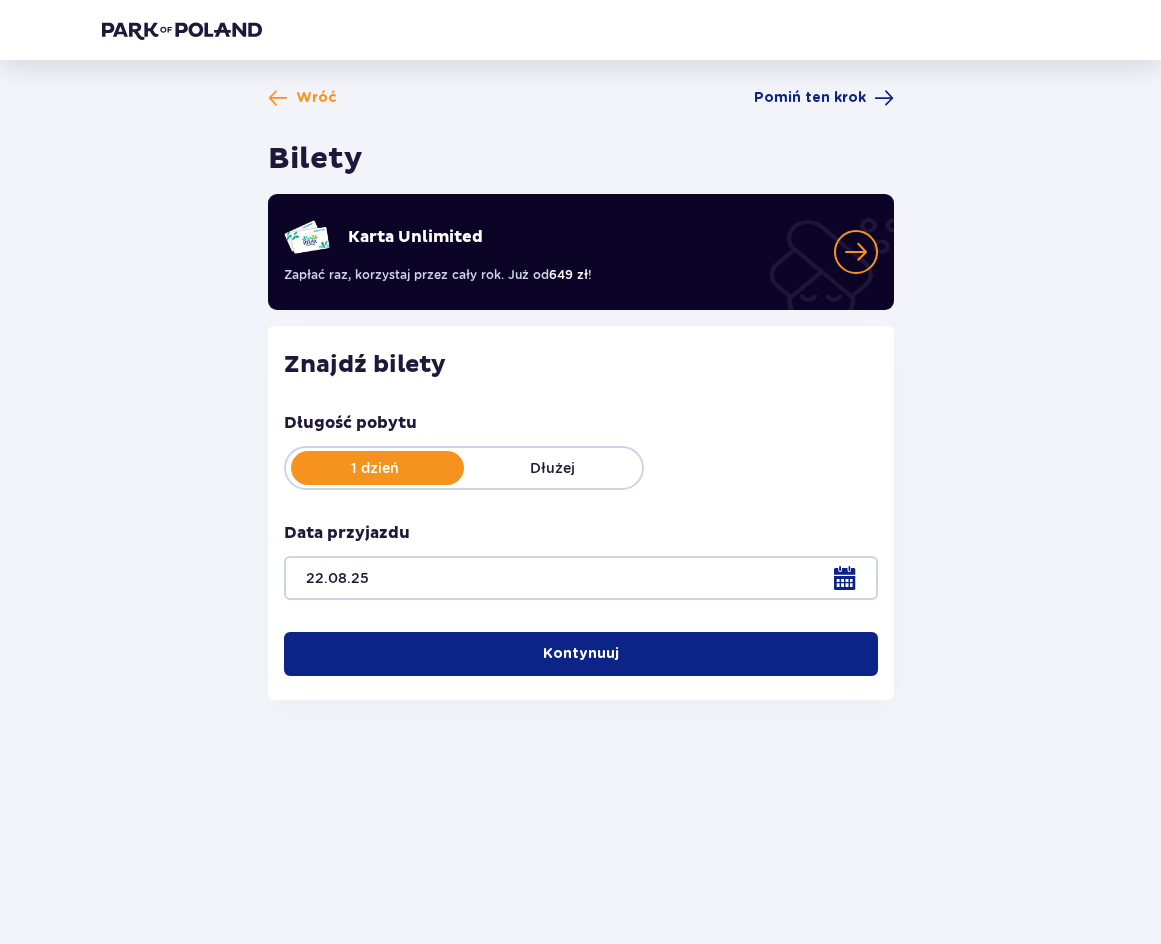 click on "Kontynuuj" at bounding box center (581, 654) 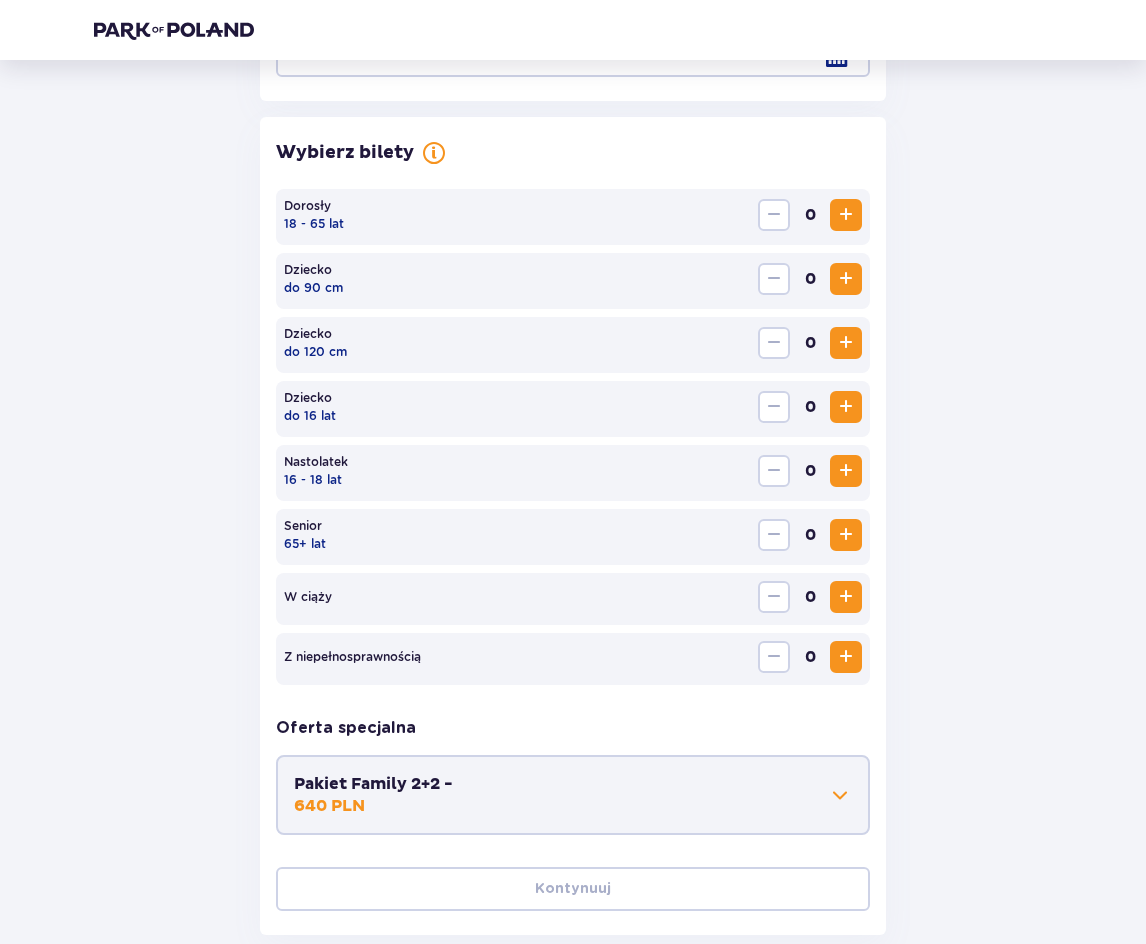 scroll, scrollTop: 616, scrollLeft: 0, axis: vertical 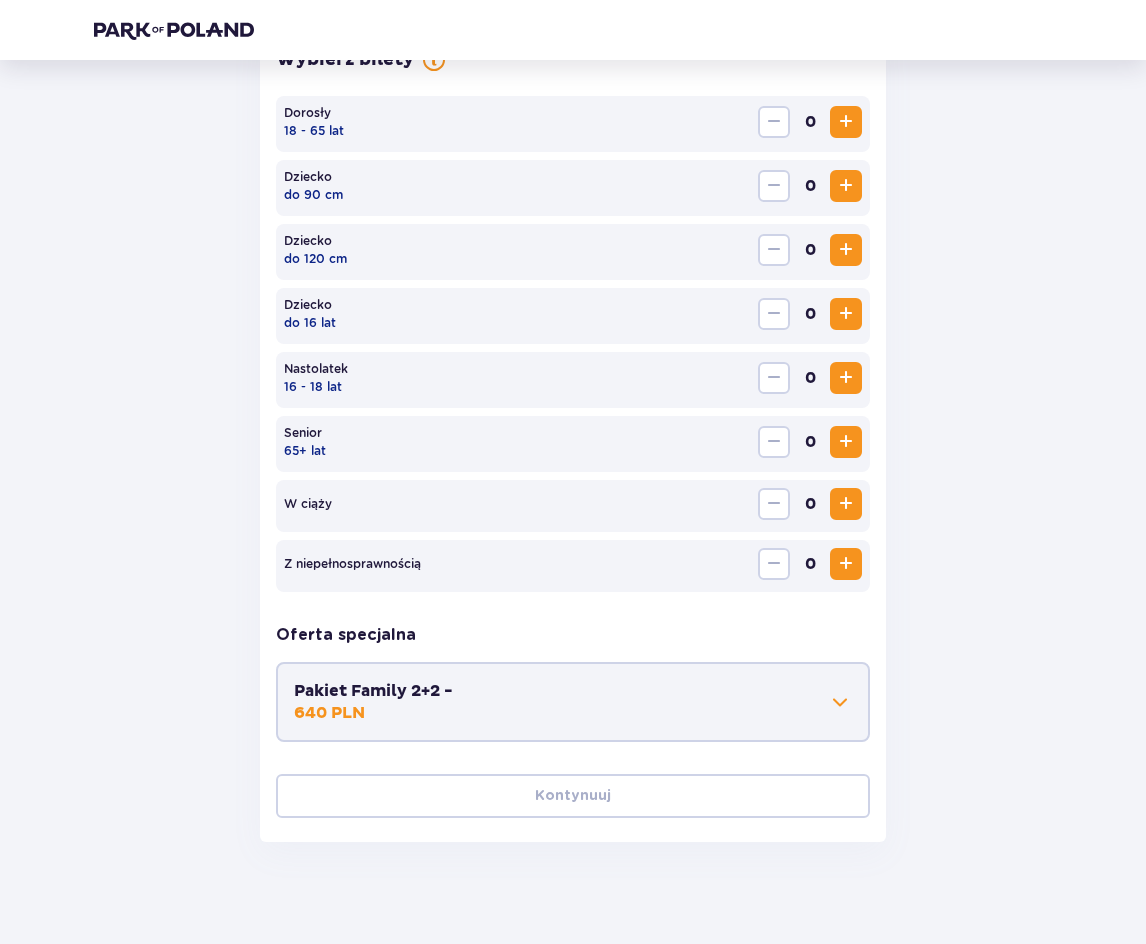click at bounding box center (846, 314) 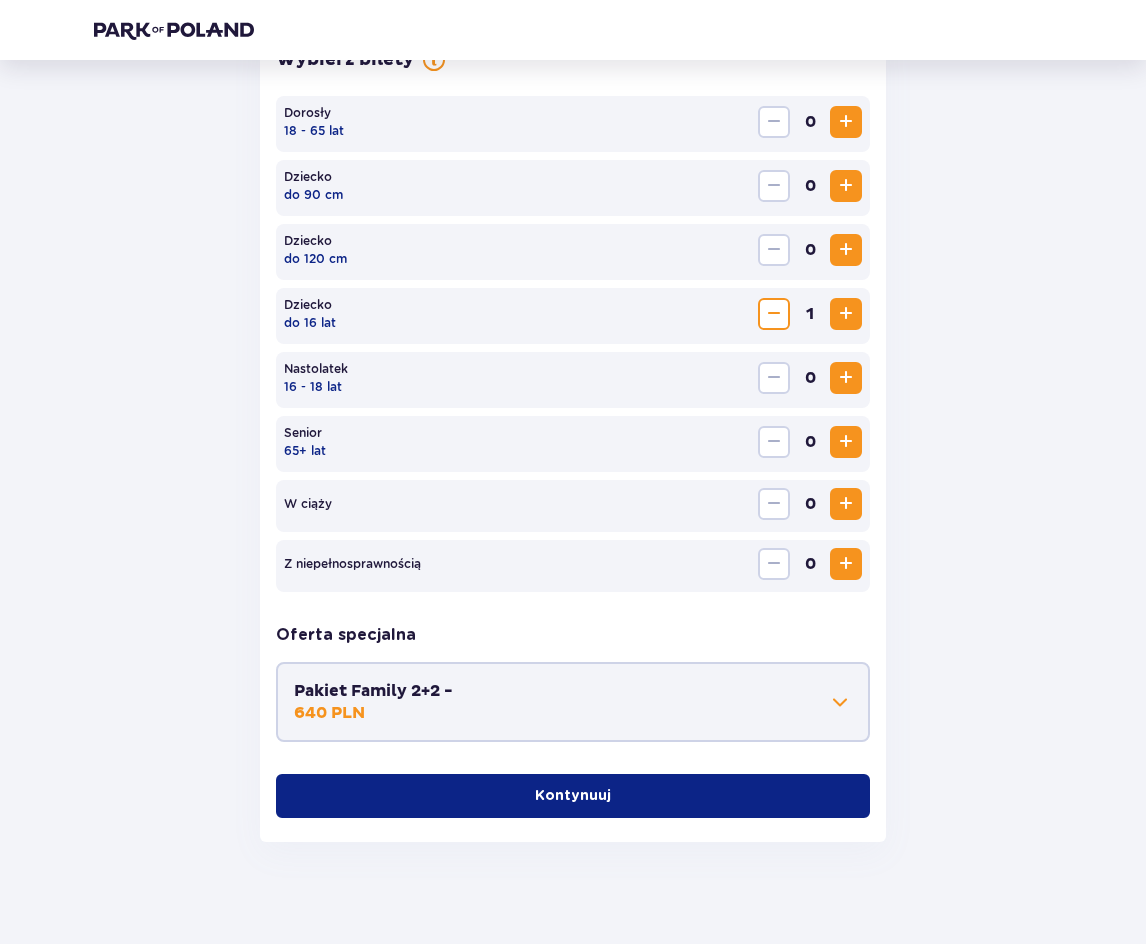 click at bounding box center [846, 314] 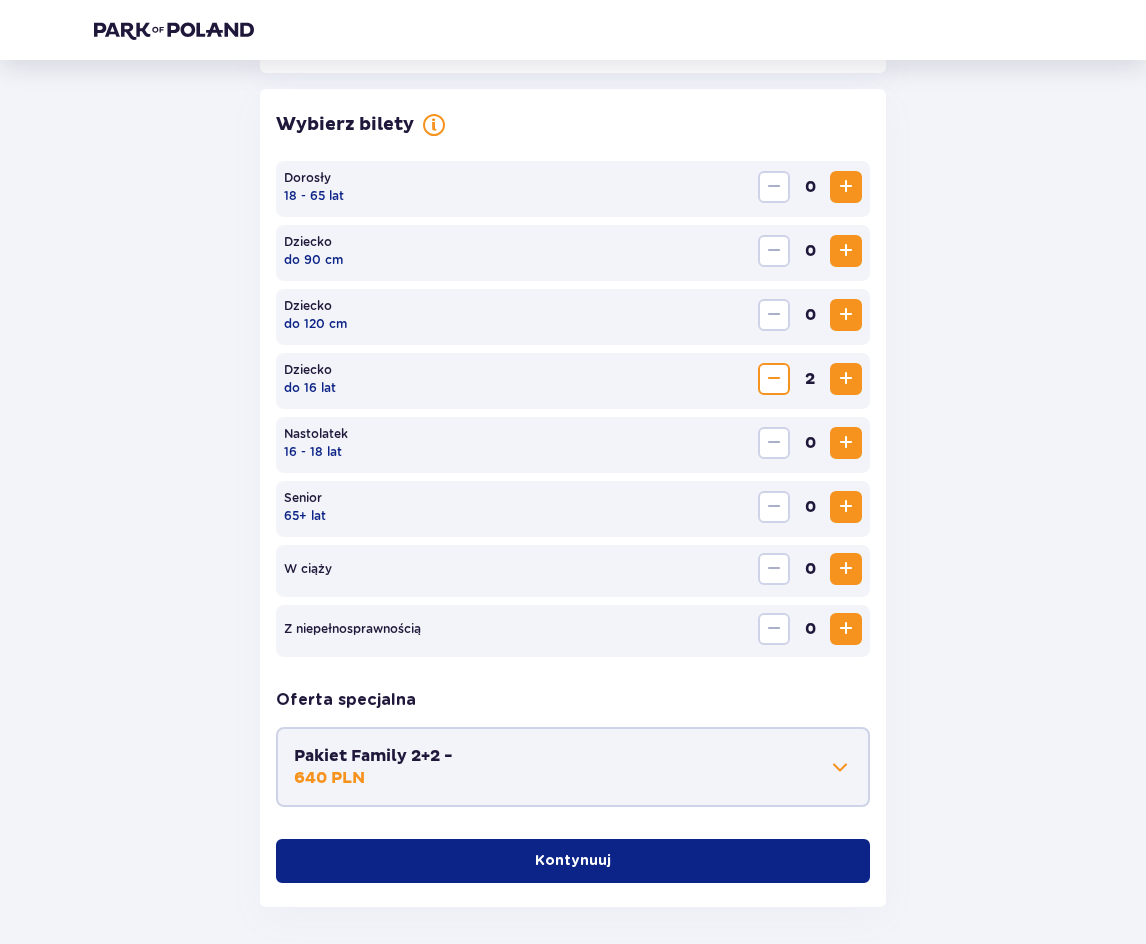 scroll, scrollTop: 516, scrollLeft: 0, axis: vertical 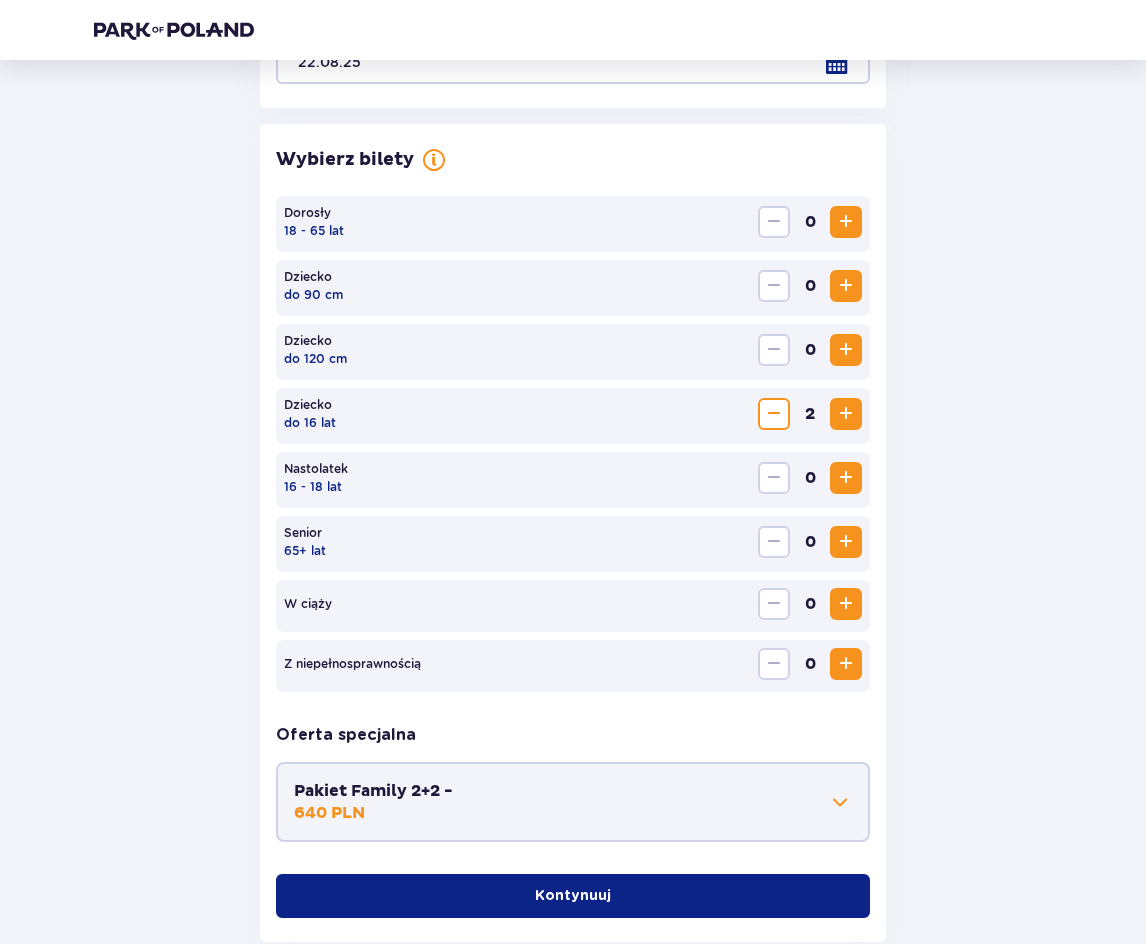 click at bounding box center (846, 222) 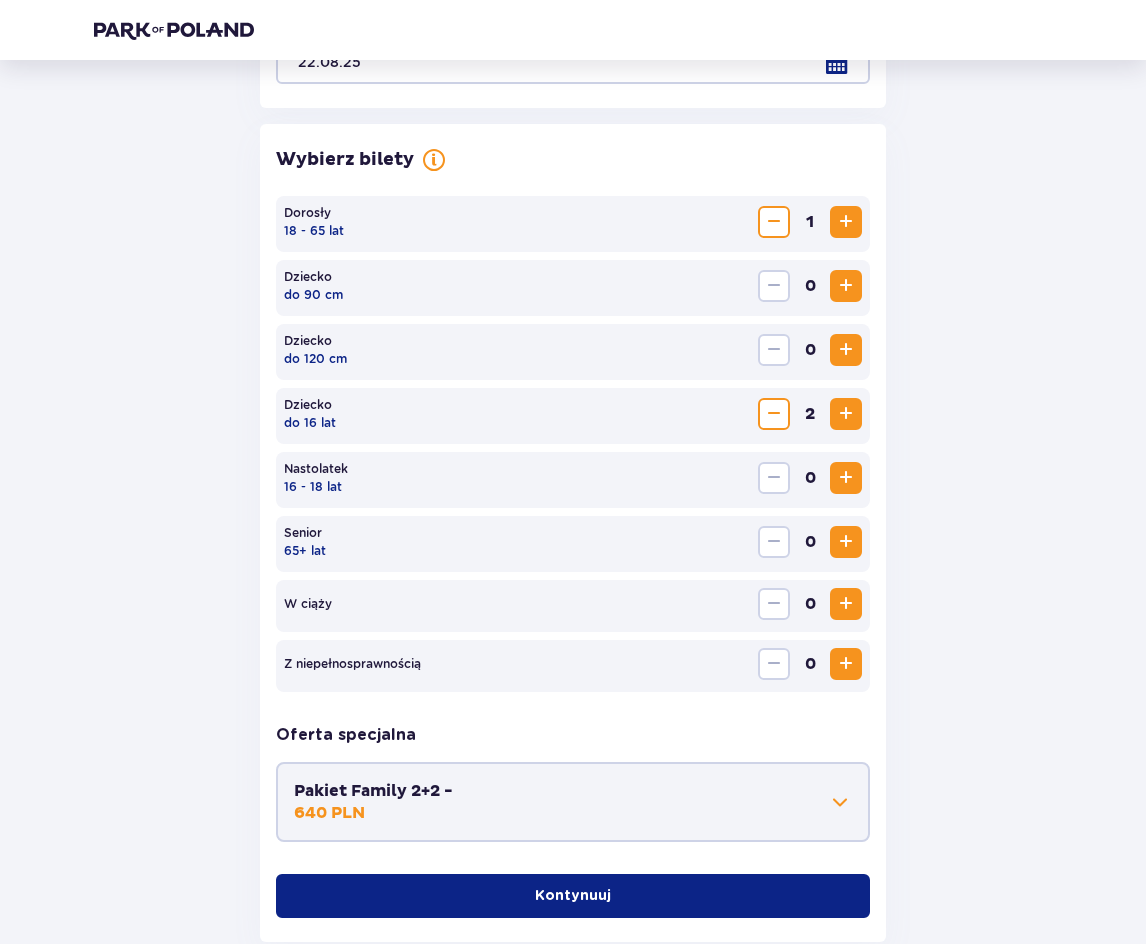 click at bounding box center (846, 222) 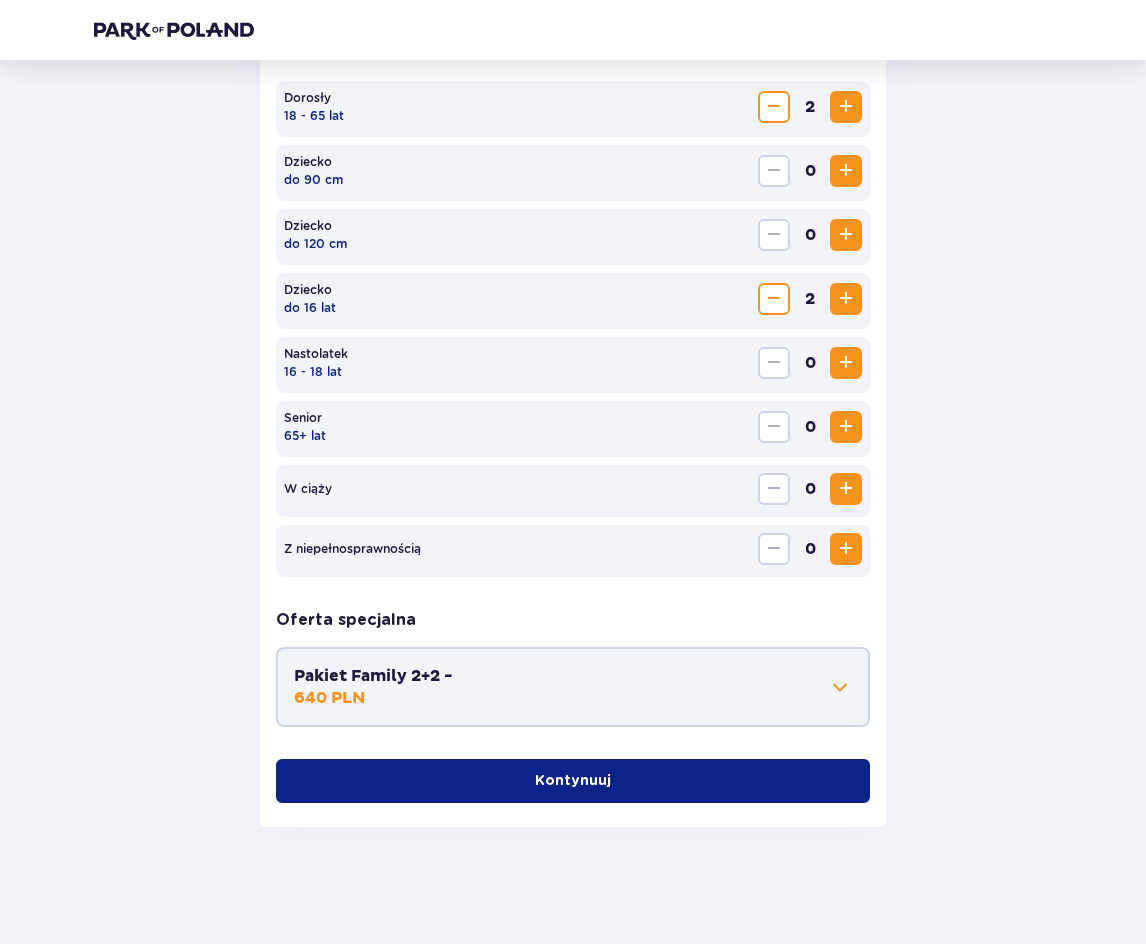 scroll, scrollTop: 634, scrollLeft: 0, axis: vertical 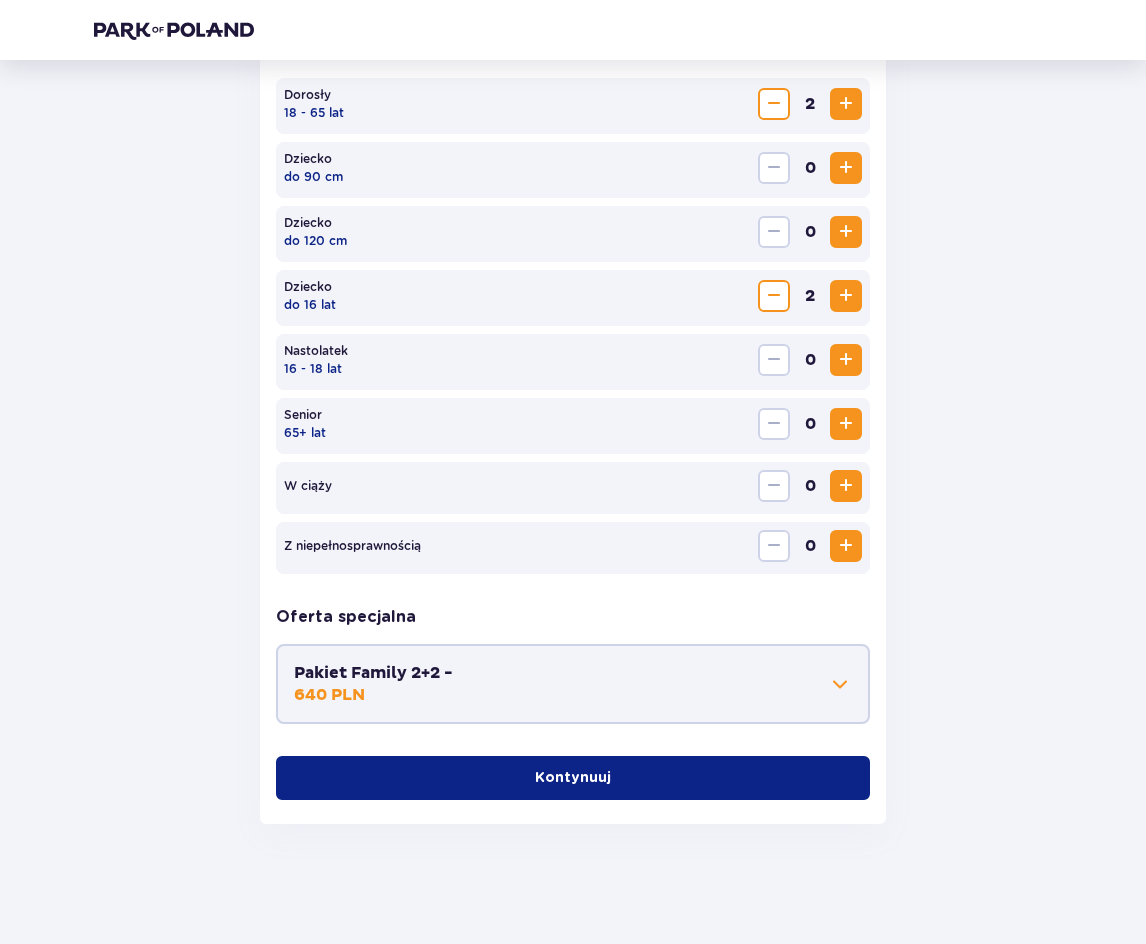 click on "Kontynuuj" at bounding box center (573, 778) 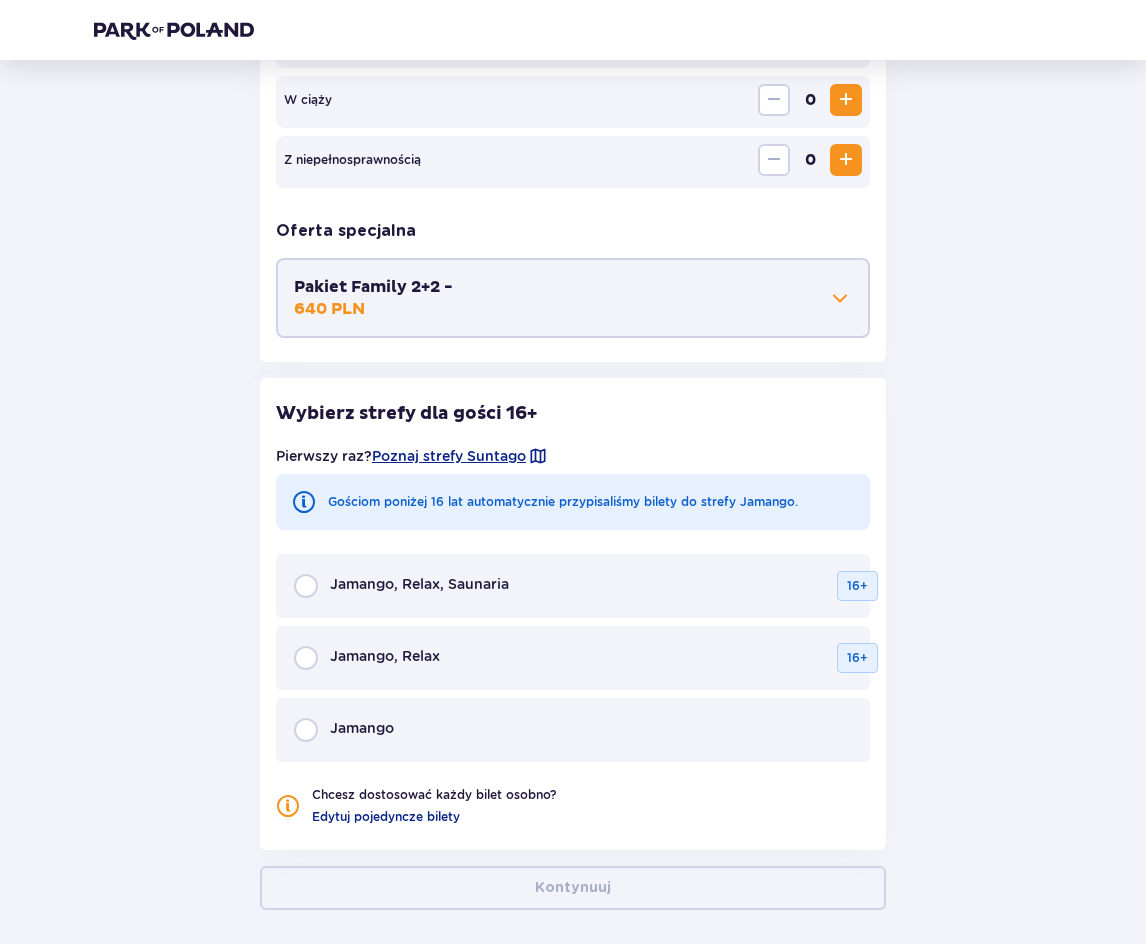 scroll, scrollTop: 1106, scrollLeft: 0, axis: vertical 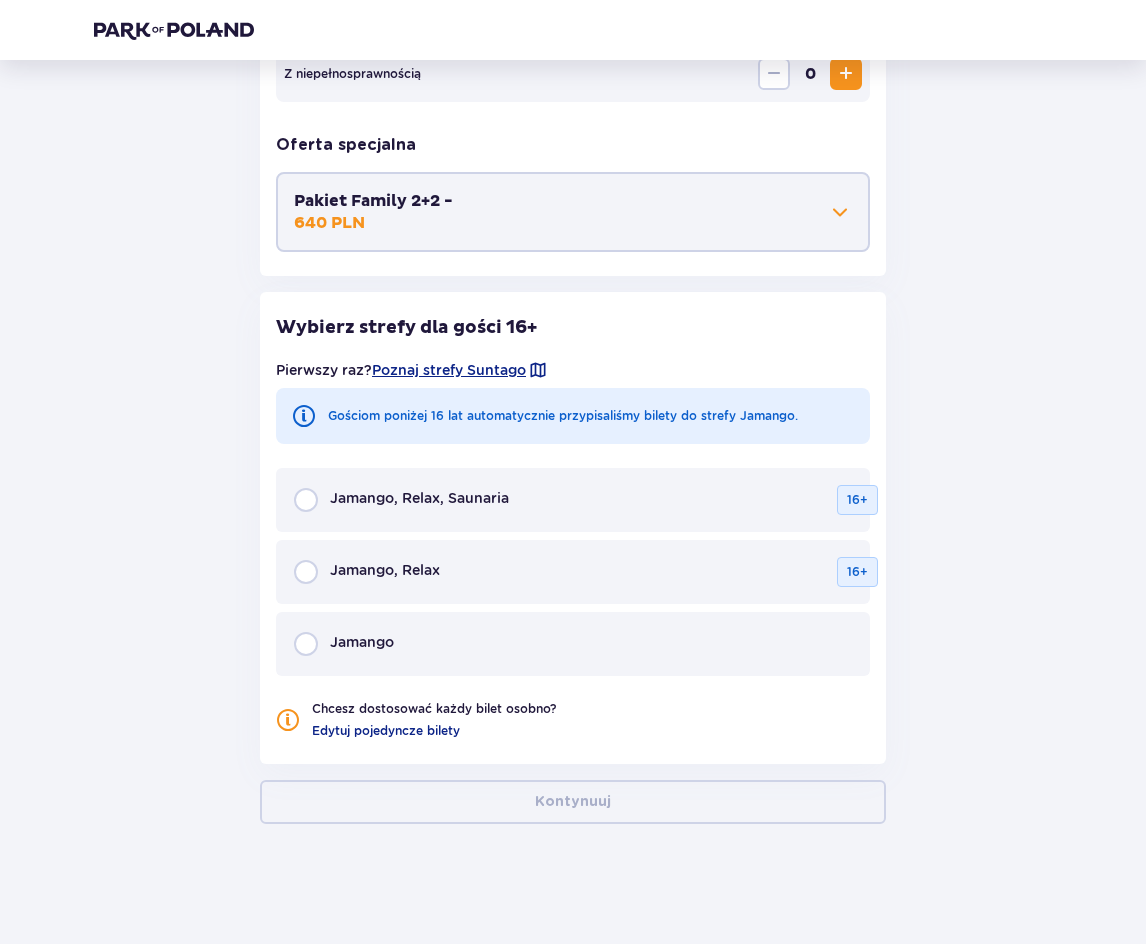 click on "Jamango" at bounding box center (573, 644) 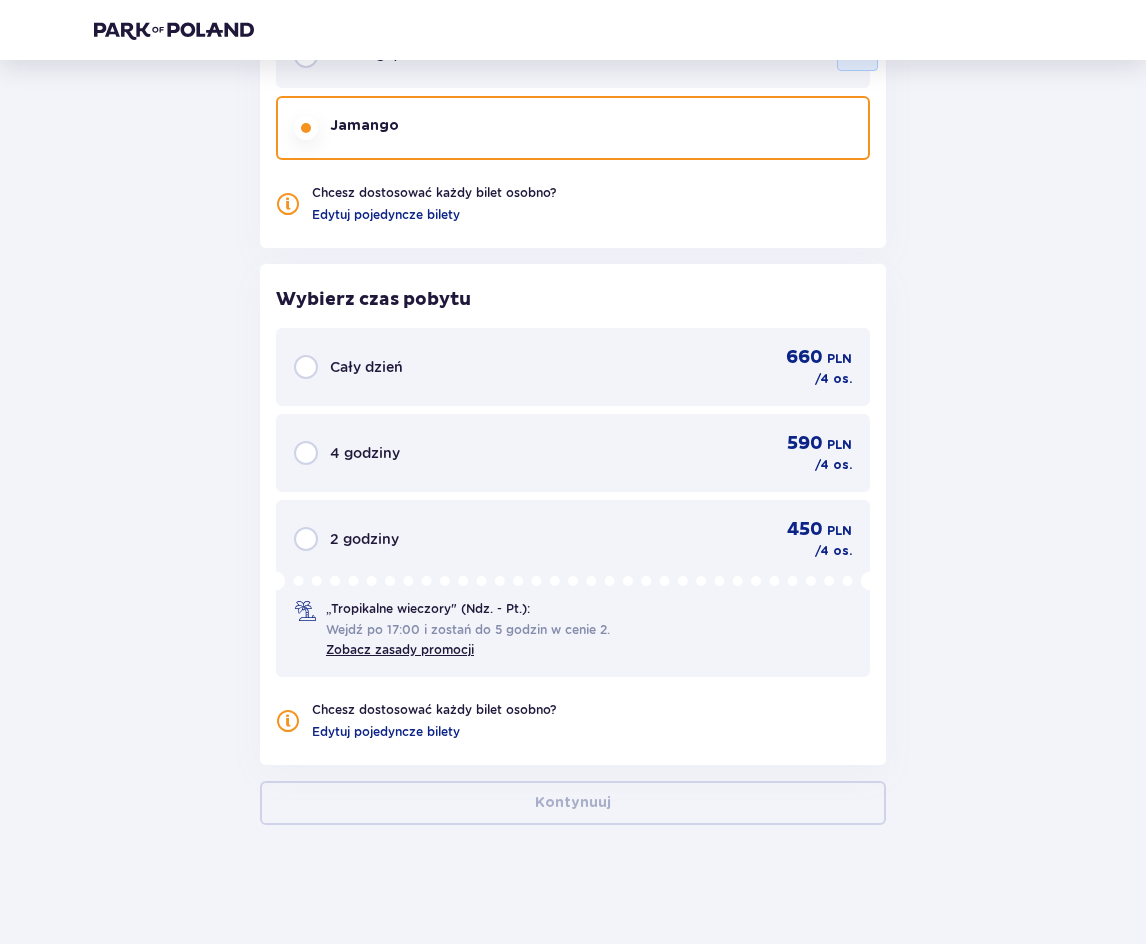scroll, scrollTop: 1623, scrollLeft: 0, axis: vertical 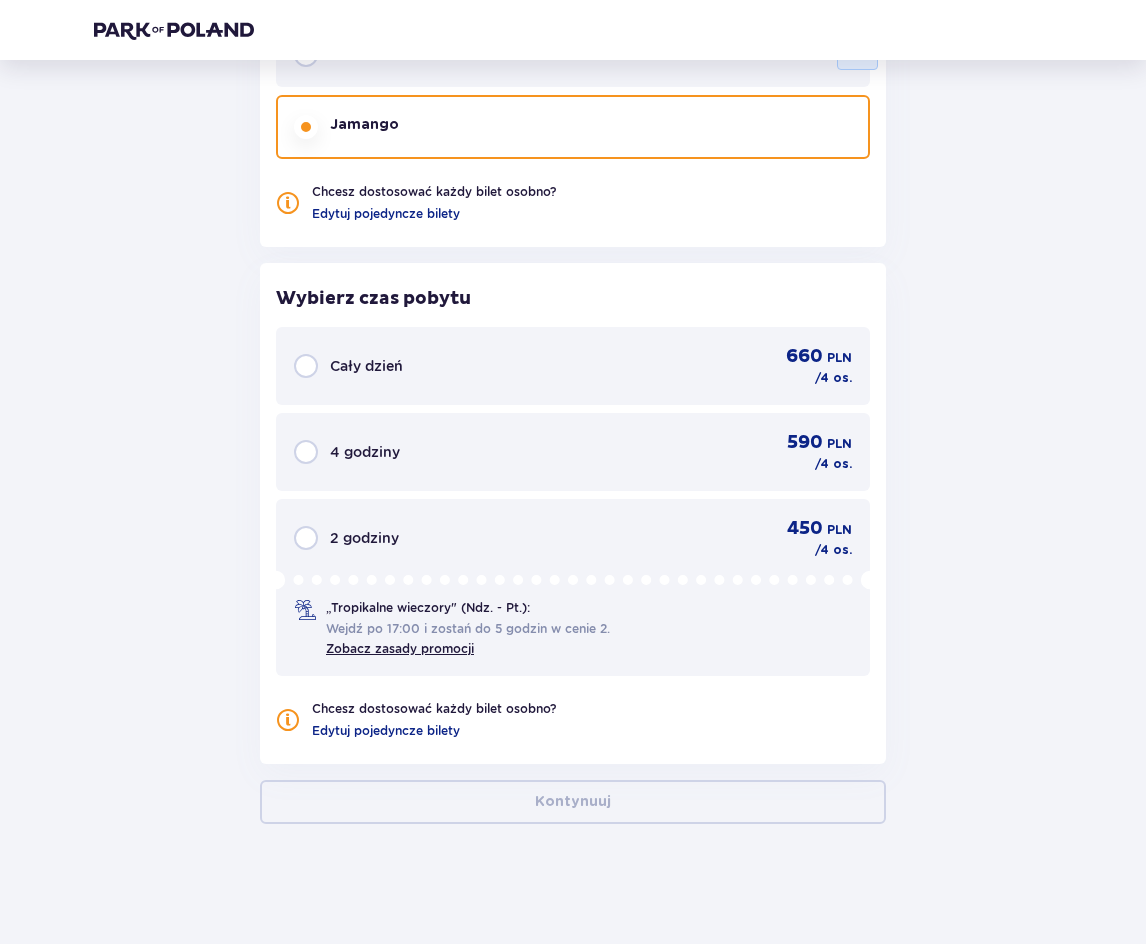 click on "2 godziny" at bounding box center [364, 538] 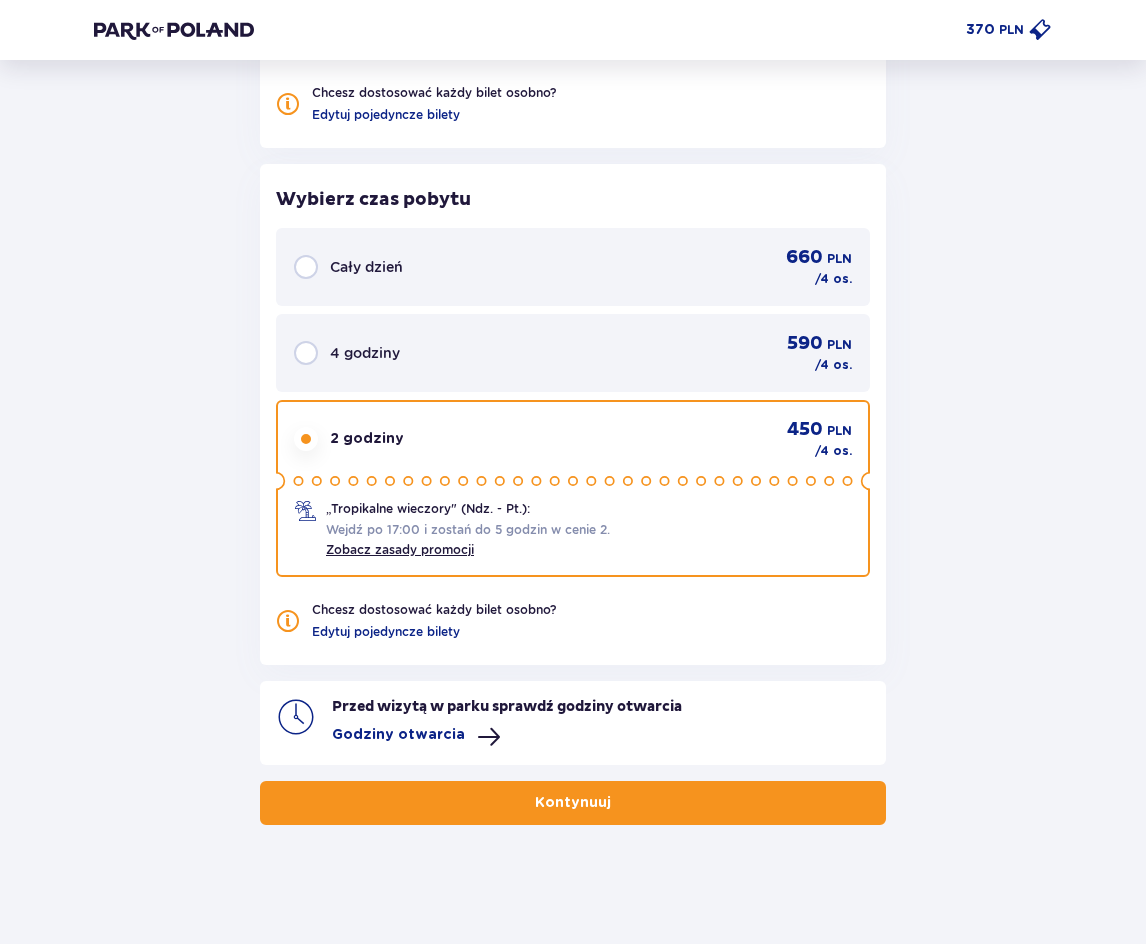 scroll, scrollTop: 1723, scrollLeft: 0, axis: vertical 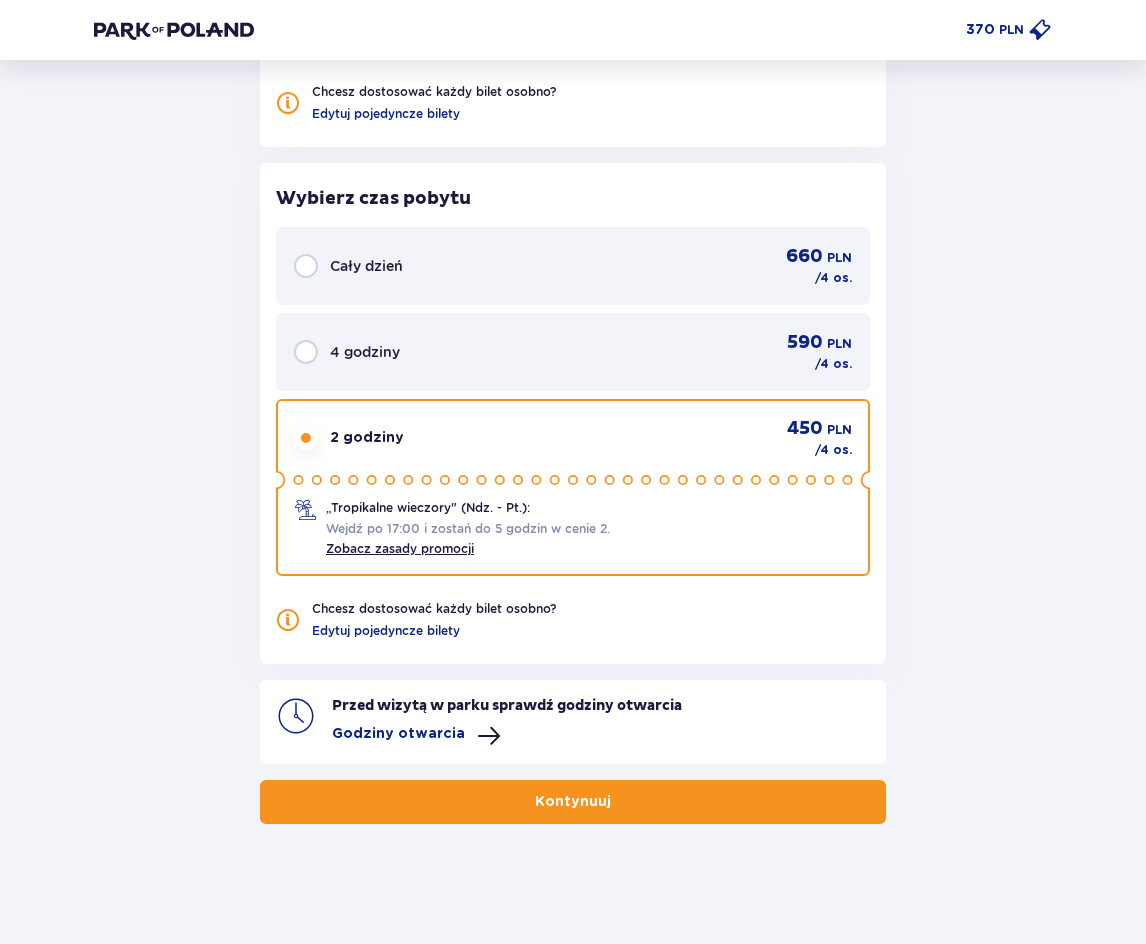 click on "Kontynuuj" at bounding box center (573, 802) 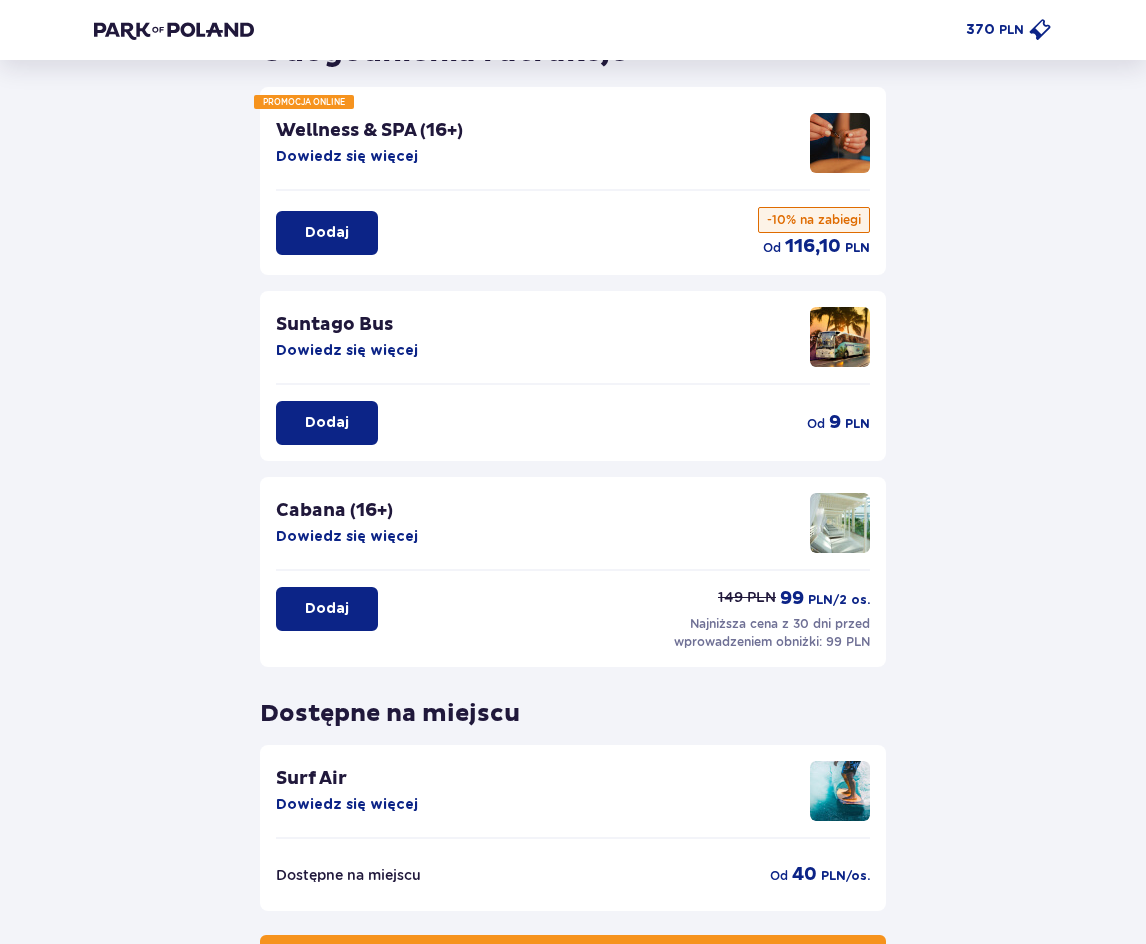 scroll, scrollTop: 262, scrollLeft: 0, axis: vertical 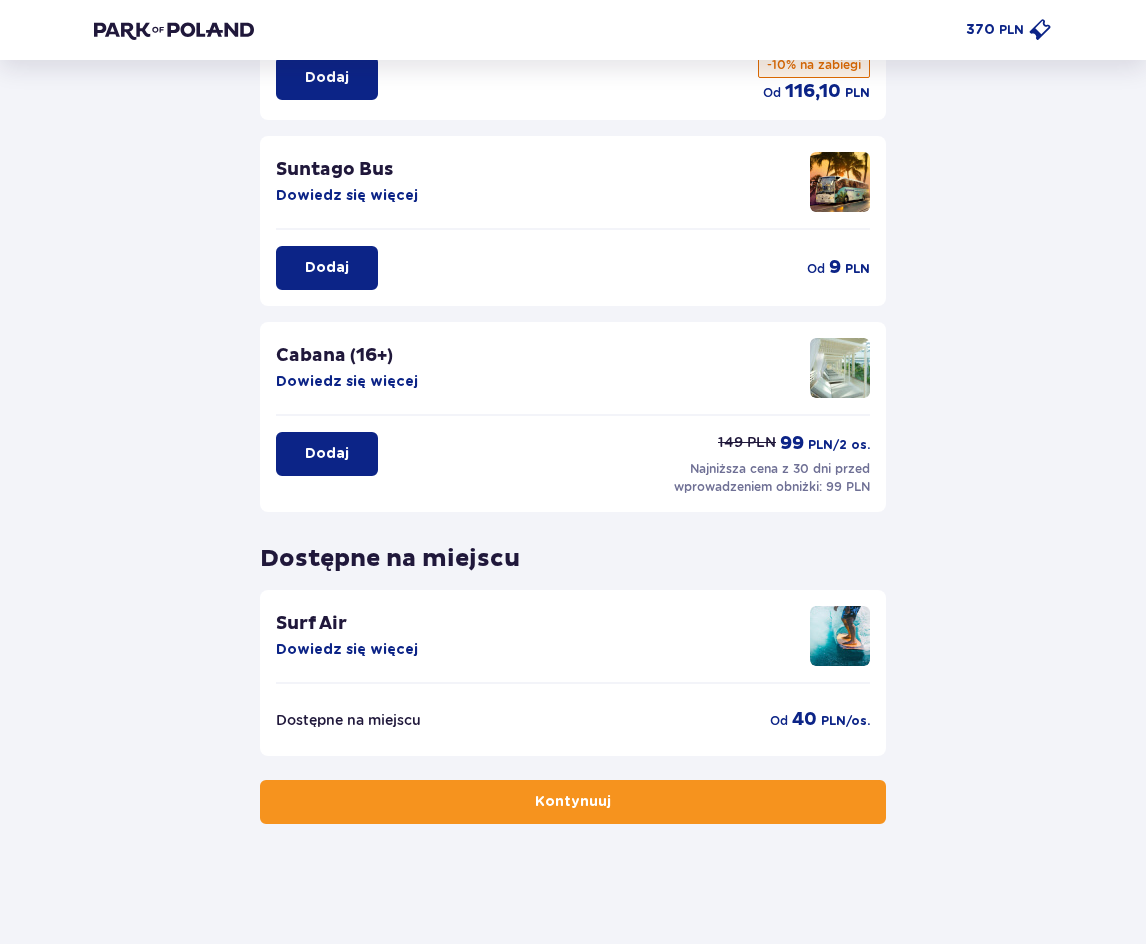click on "Kontynuuj" at bounding box center [573, 802] 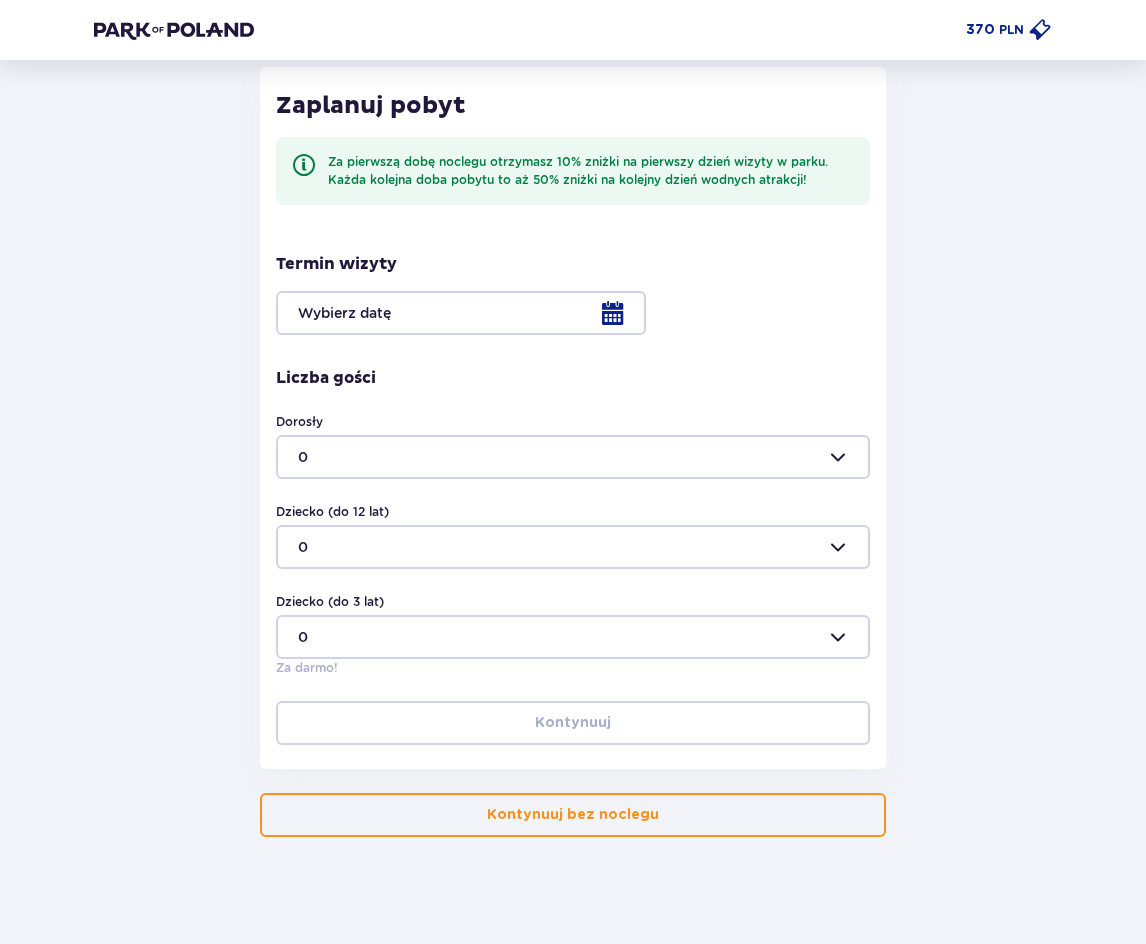 scroll, scrollTop: 390, scrollLeft: 0, axis: vertical 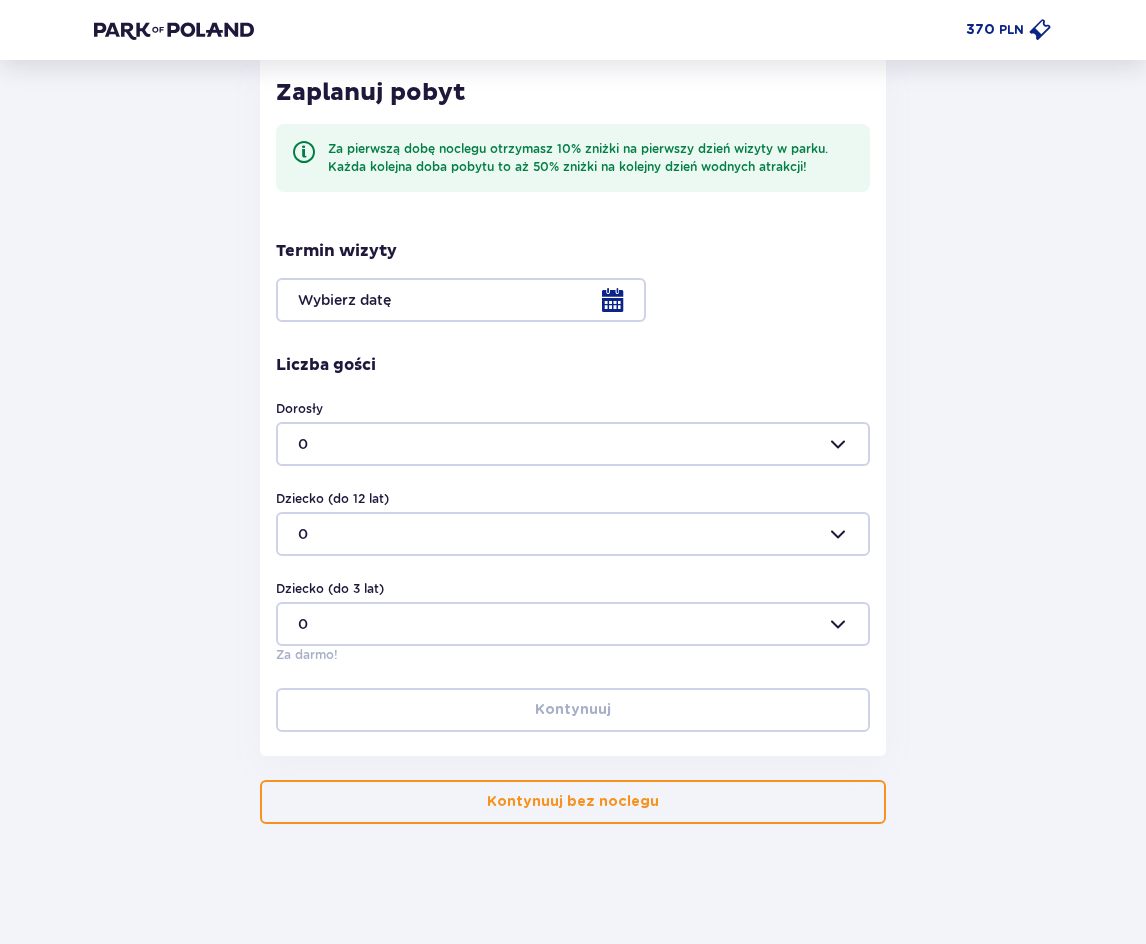 click on "Kontynuuj bez noclegu" at bounding box center (573, 802) 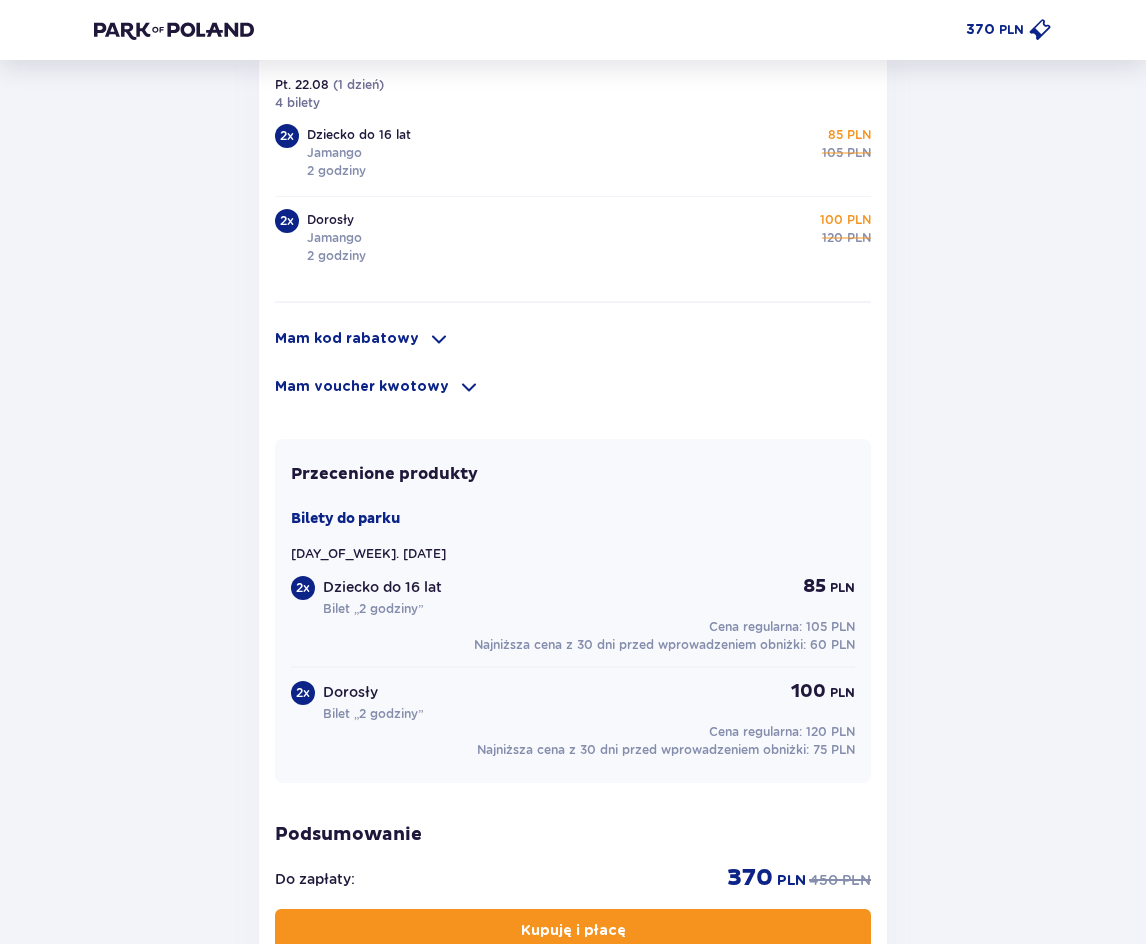 scroll, scrollTop: 1398, scrollLeft: 0, axis: vertical 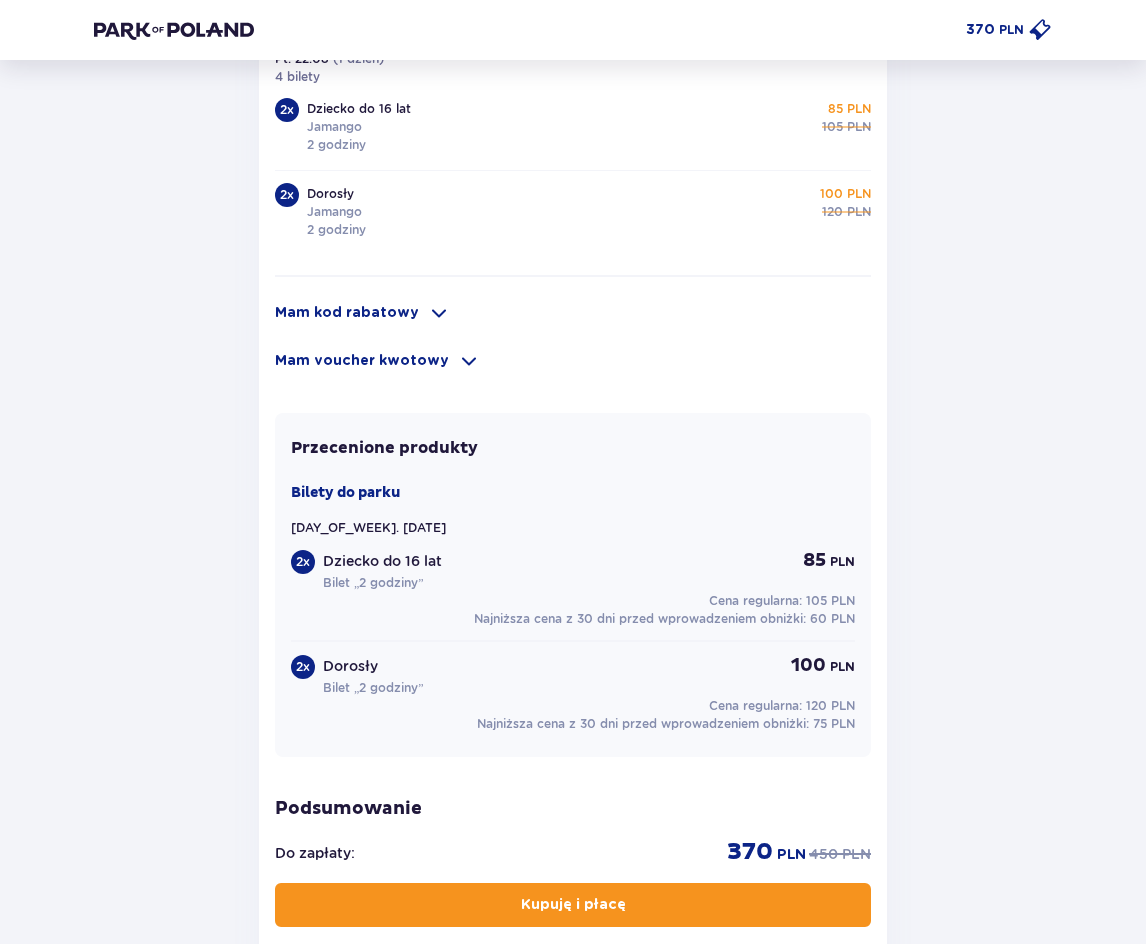 click on "Wróć Zamówienie i płatność Dane kontaktowe Imię * Nazwisko * Adres e-mail * Potwierdź adres e-mail * Numer telefonu * Numer telefonu, wraz z kodem kraju, np. 48 ​123 ​456 ​789 Chcę fakturę na firmę Jeśli nie prowadzisz działalności gospodarczej lub innej spółki, automatycznie wystawimy Ci fakturę imienną. Dodaj adres do faktury imiennej Utwórz konto Tak, chcę założyć konto *Zapoznałem/am się i akceptuję   Regulamin sprzedaży biletów online,   Regulamin korzystania z parku wodnego Suntago,   Regulamin Sprzedaży Suntago Village,   Regulamin Pobytu w Suntago Village ,  Regulamin strefy VIP ,  Specjalne warunki zakupu Pakietu Rodzinnego ,  Zasady promocji Pakiet dla Seniora ,  Regulamin promocji “Online taniej 10/20 zł”   i   Politykę prywatności Akceptuję inne zgody Rozwiń Chcę otrzymywać od Moyome Sp. z o.o. informacje o ofertach tej Spółki drogą telefoniczną, dlatego w tym celu zgadzam się na przetwarzanie przez tę Spółkę moich danych osobowych Edytuj   (" at bounding box center (573, -109) 